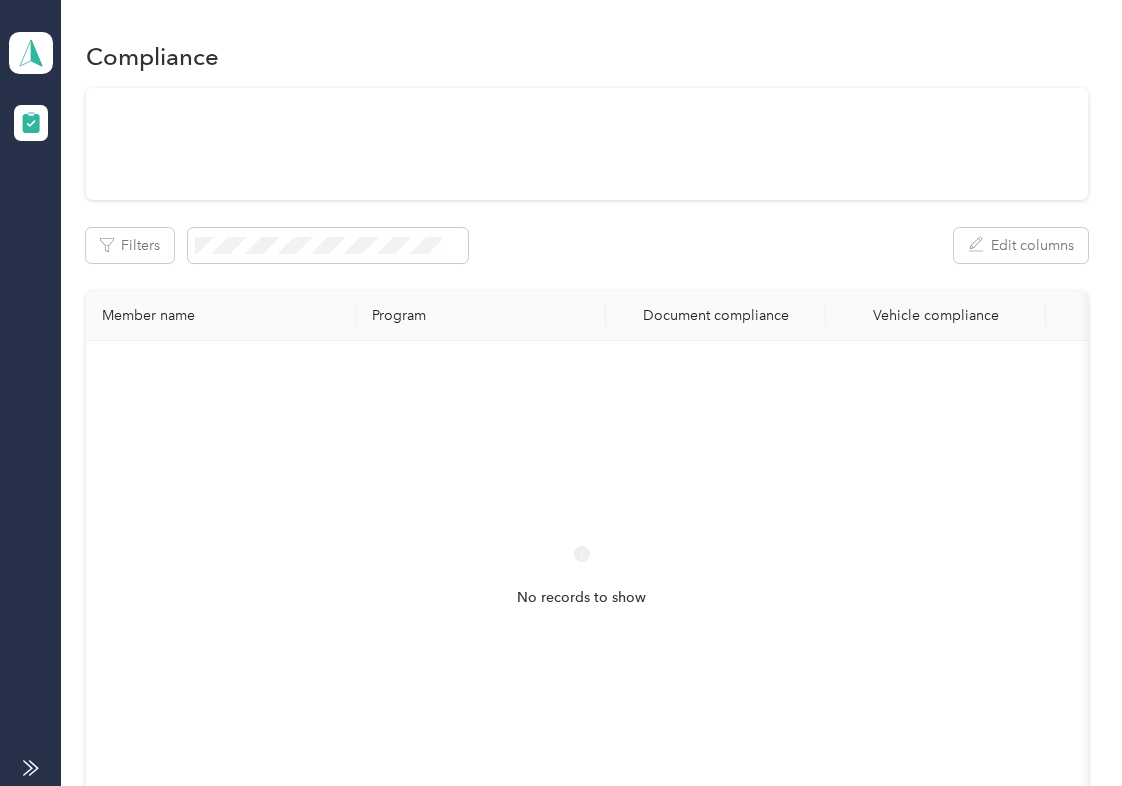 drag, startPoint x: 0, startPoint y: 0, endPoint x: 594, endPoint y: 220, distance: 633.43195 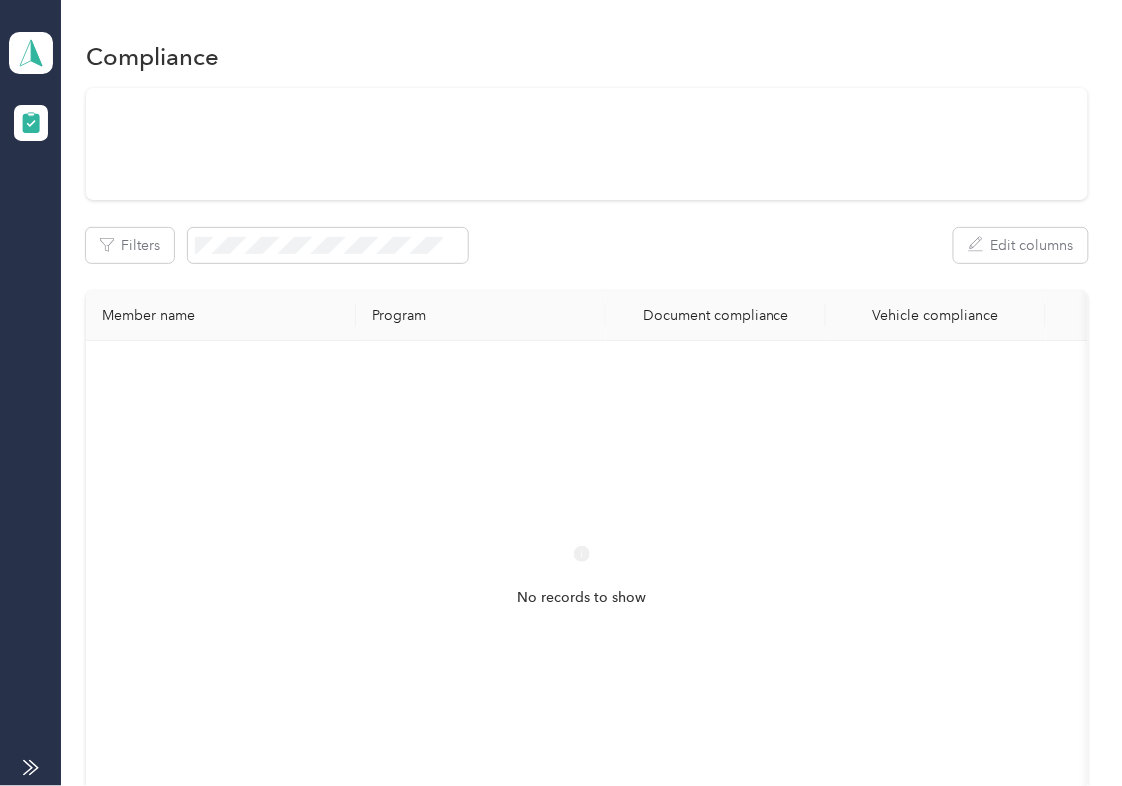 scroll, scrollTop: 0, scrollLeft: 0, axis: both 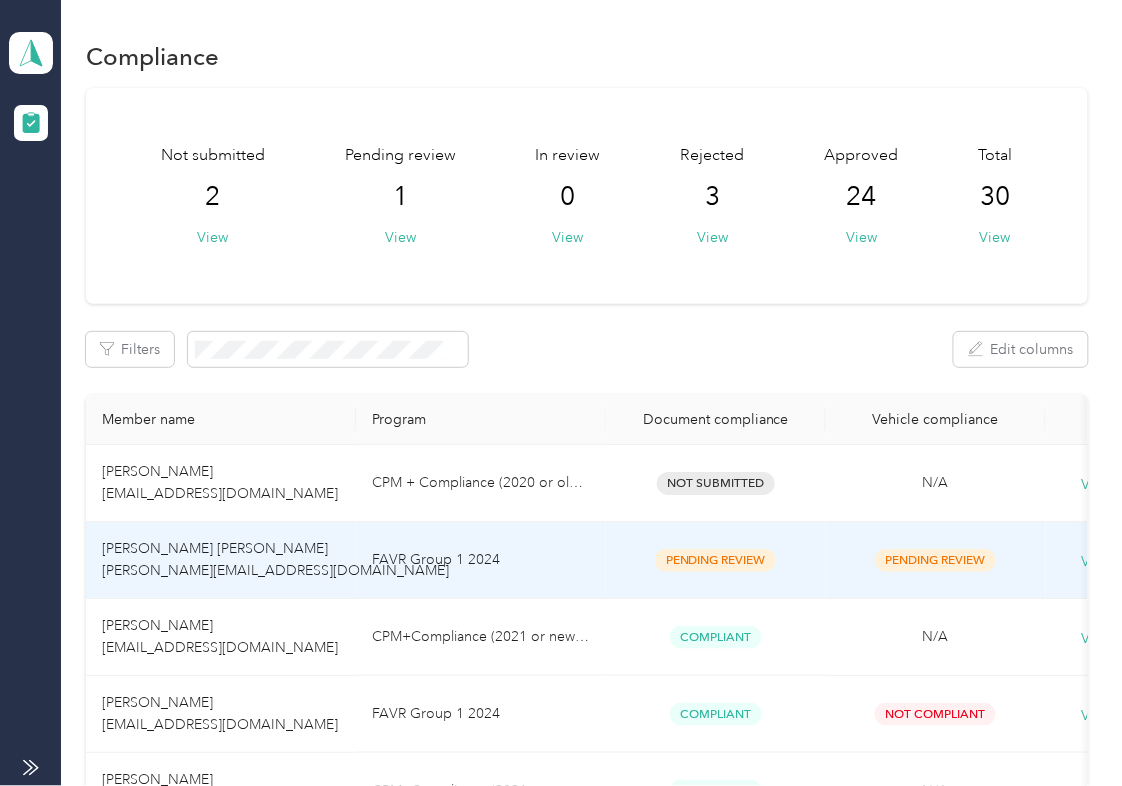 click on "FAVR Group 1 2024" at bounding box center (481, 560) 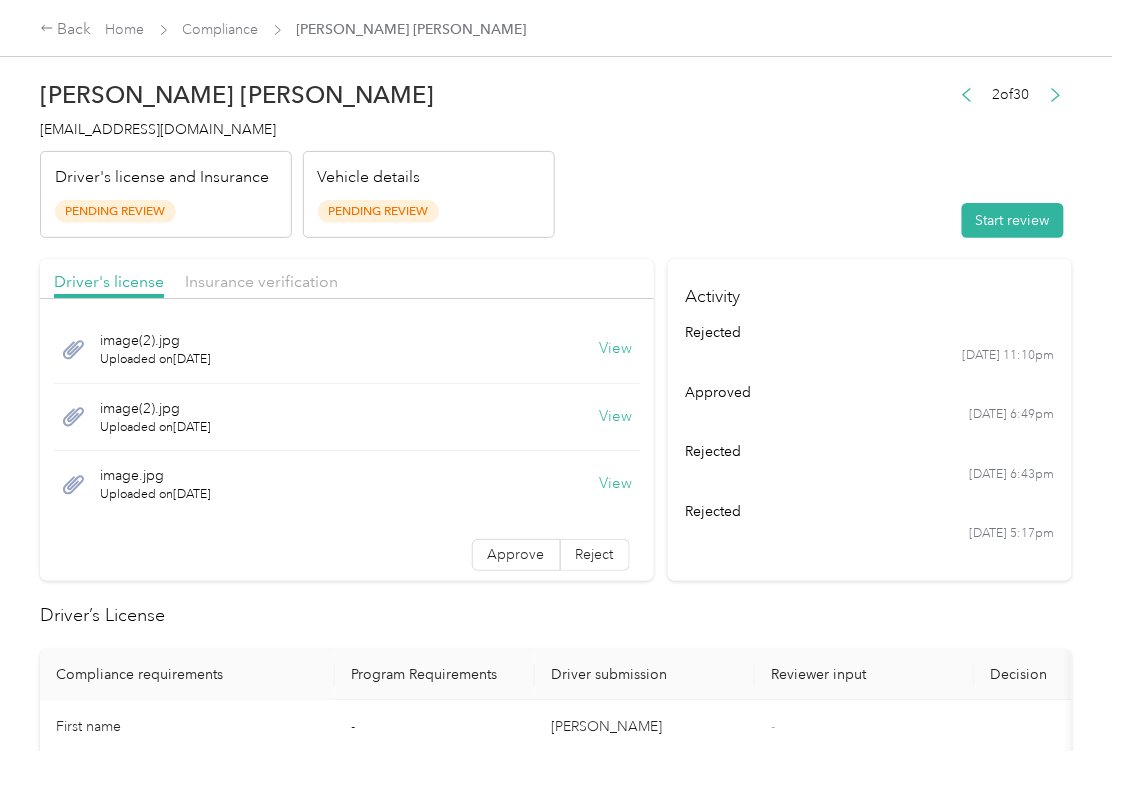 click on "Activity rejected [DATE] 11:10pm approved [DATE] 6:49pm rejected [DATE] 6:43pm rejected [DATE] 5:17pm" at bounding box center [870, 420] 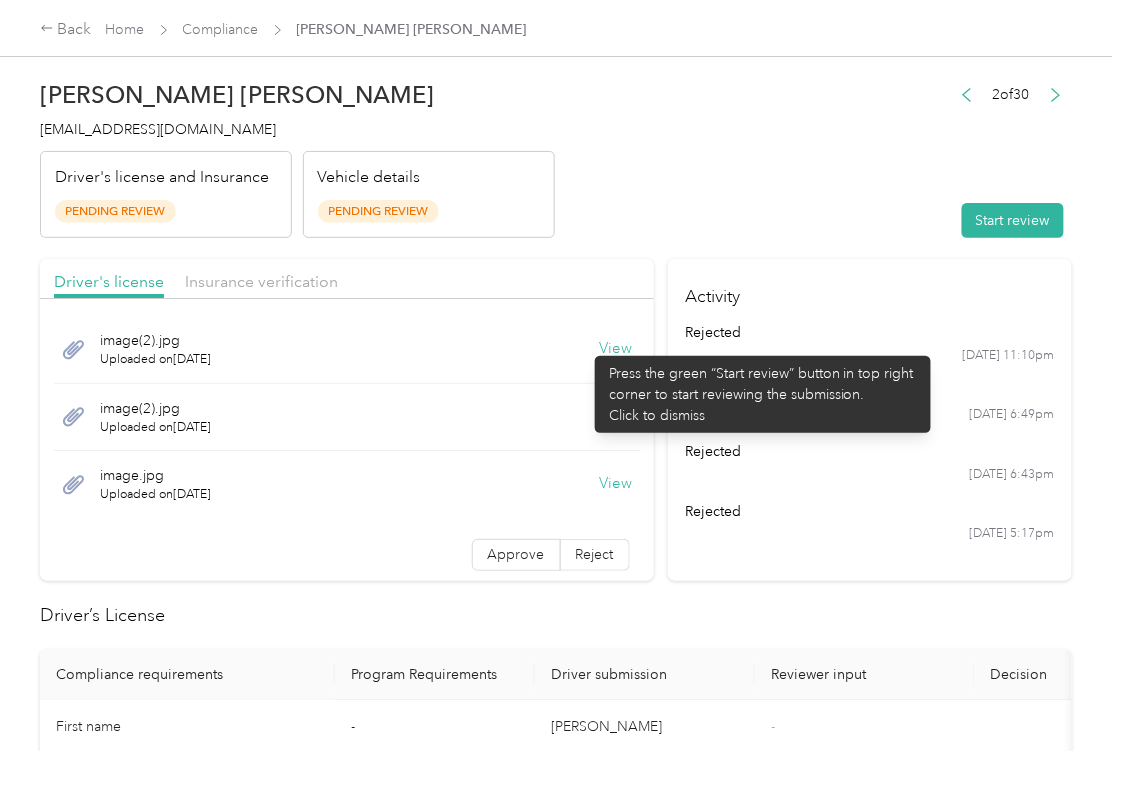 click on "View" at bounding box center (616, 349) 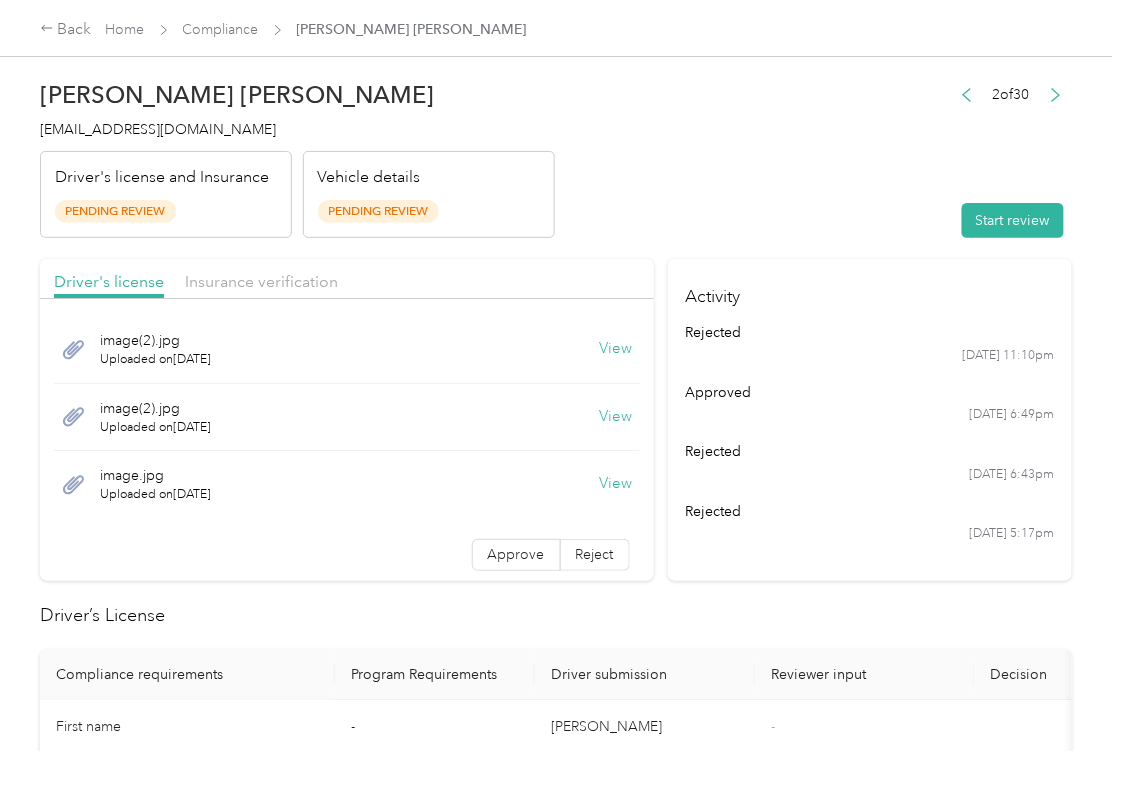 drag, startPoint x: 589, startPoint y: 414, endPoint x: 617, endPoint y: 436, distance: 35.608986 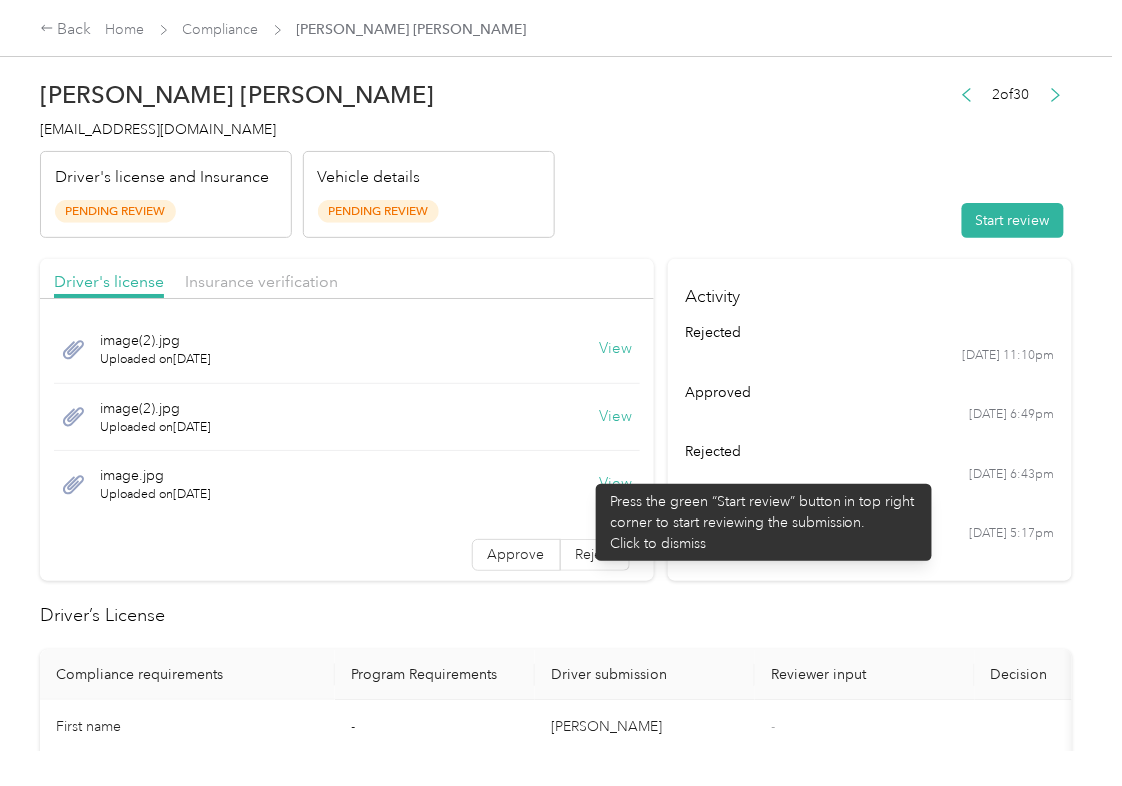 click on "View" at bounding box center [616, 484] 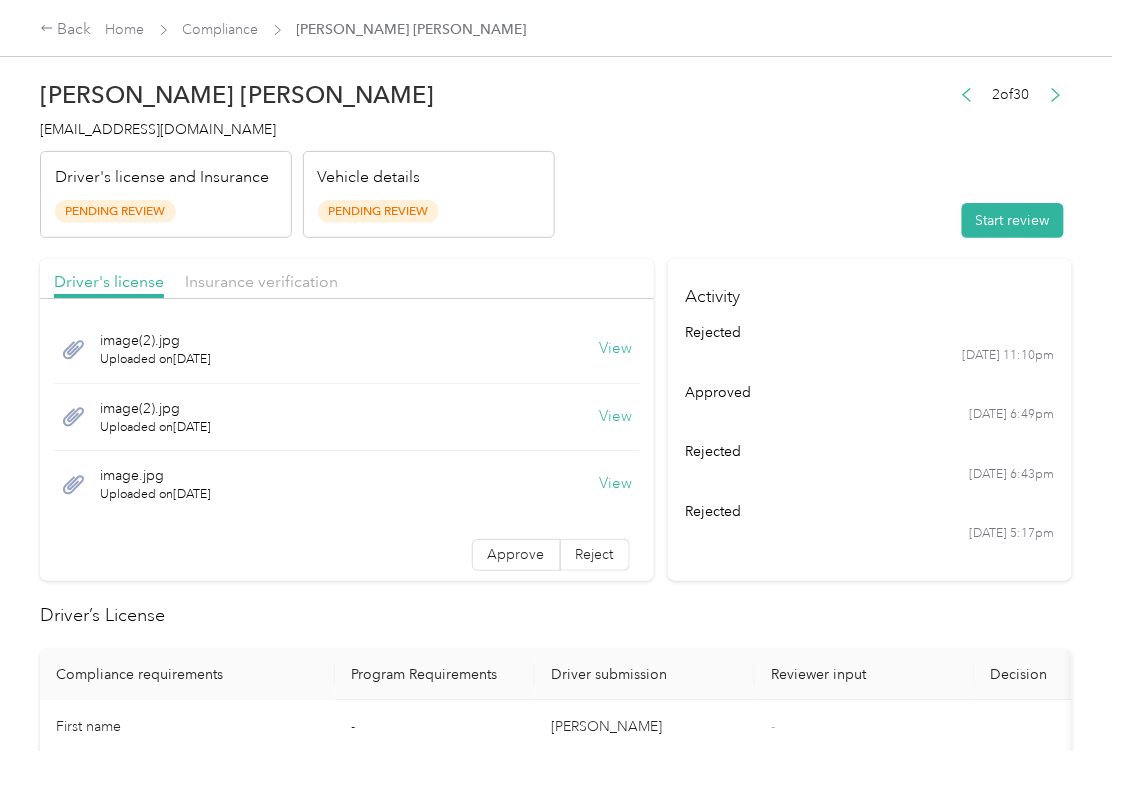 click on "Driver's license Insurance verification" at bounding box center (347, 279) 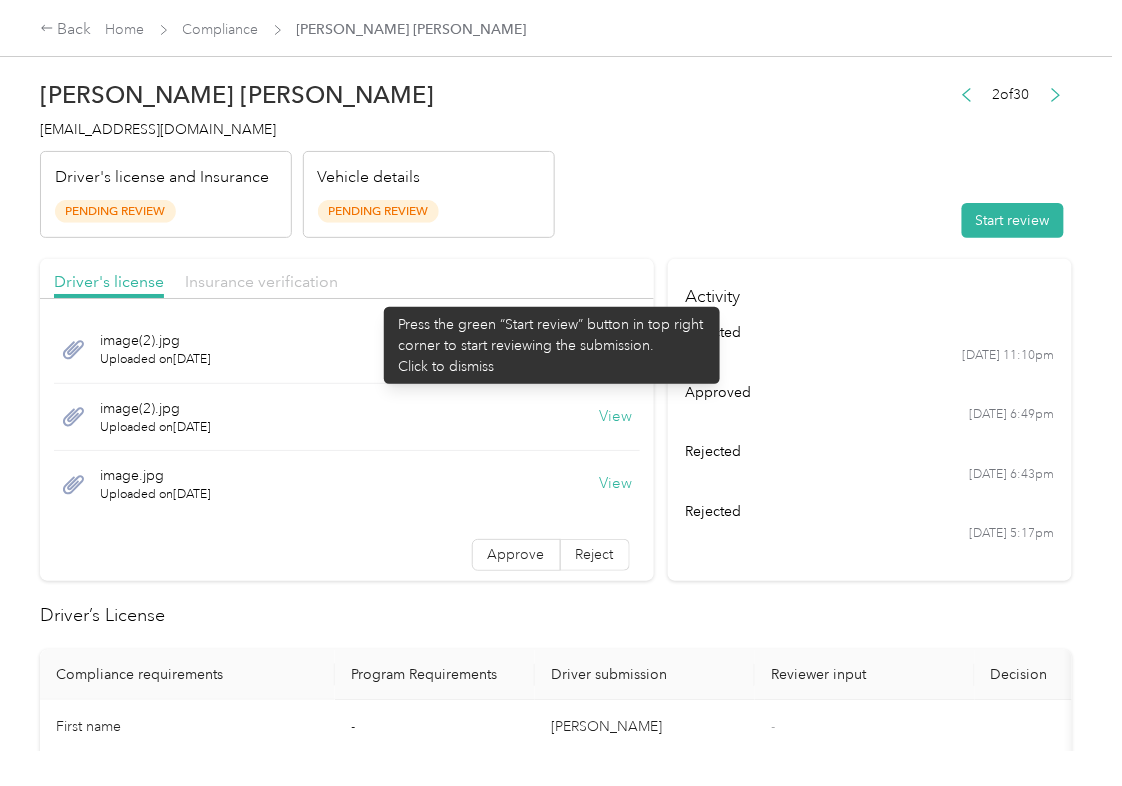 click on "Insurance verification" at bounding box center [261, 281] 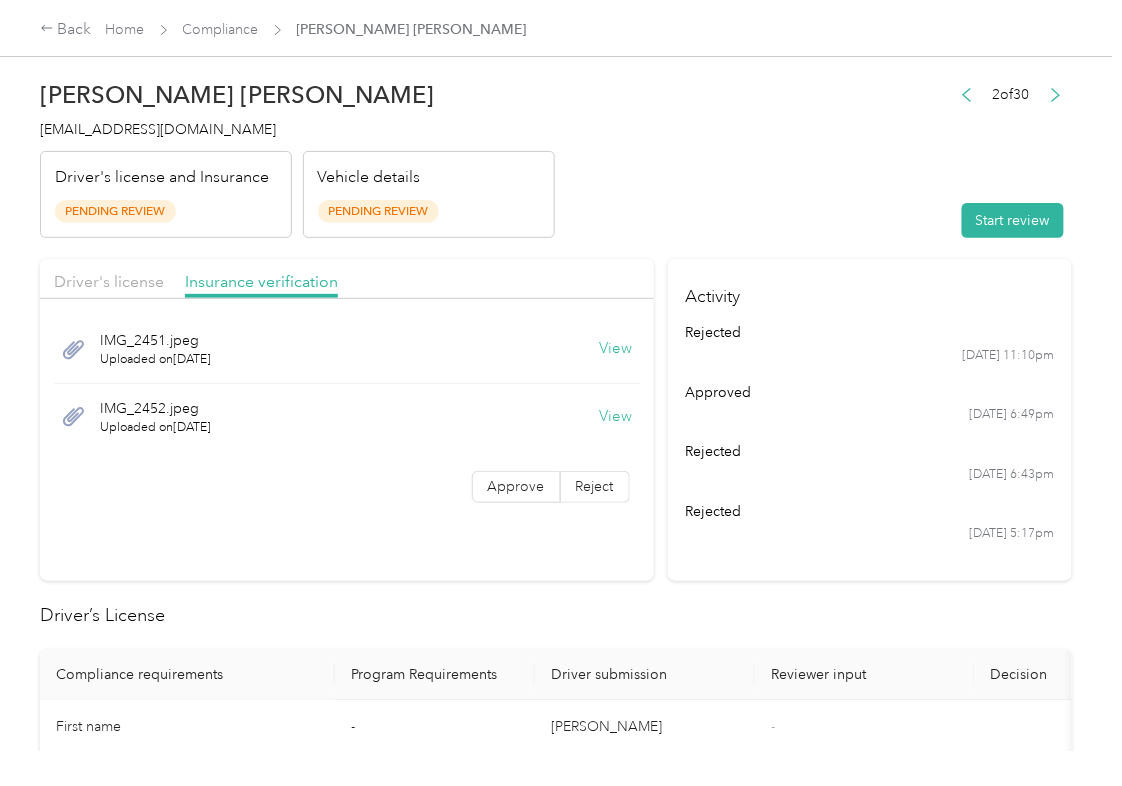 click on "View" at bounding box center [616, 349] 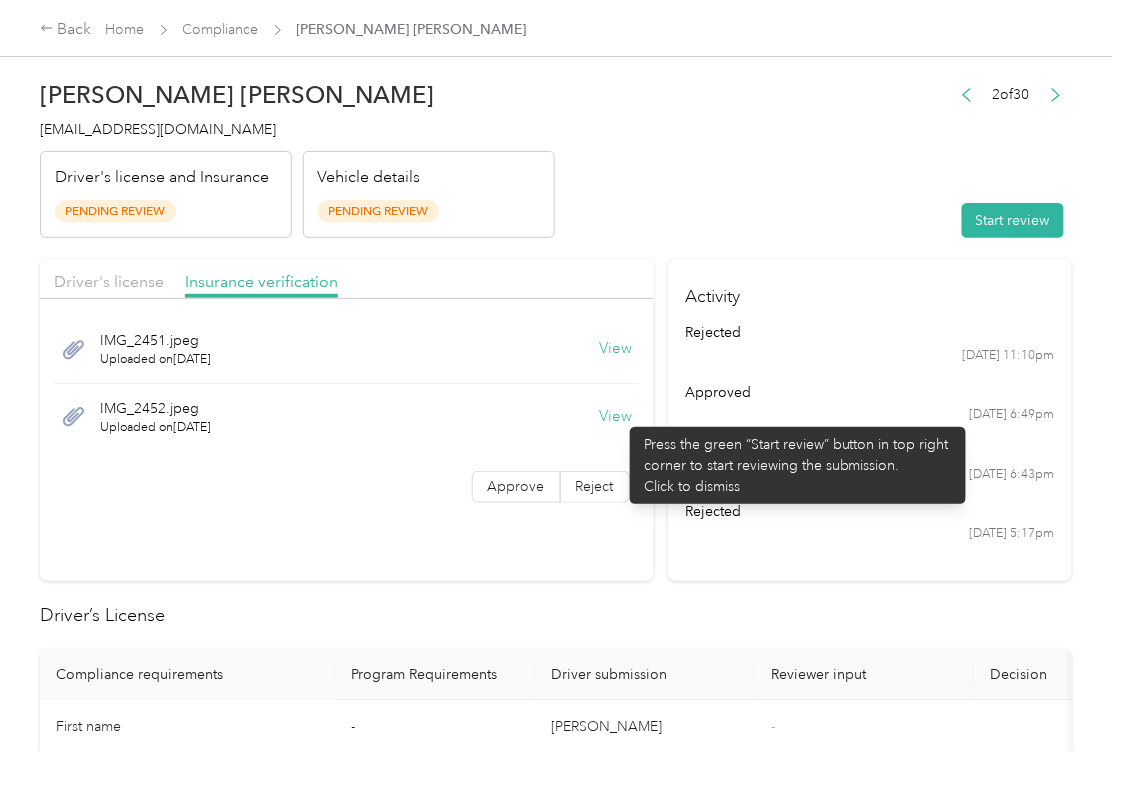 click on "View" at bounding box center [616, 417] 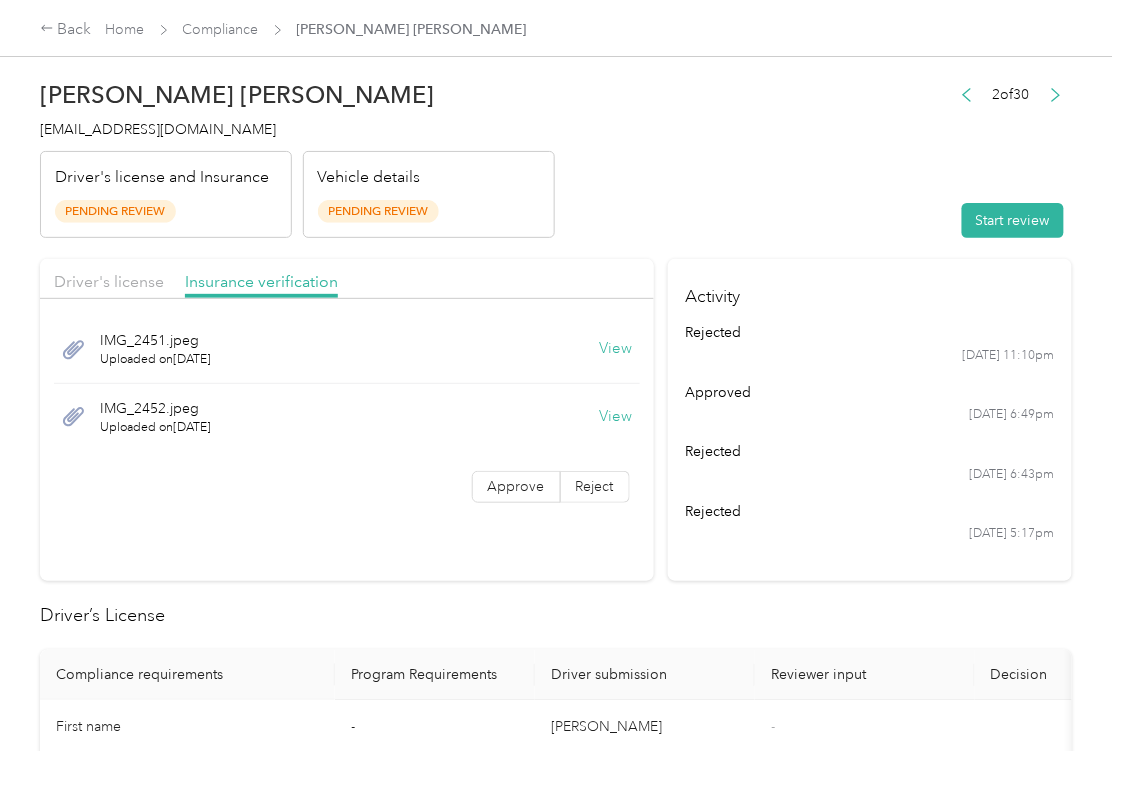 drag, startPoint x: 792, startPoint y: 214, endPoint x: 818, endPoint y: 221, distance: 26.925823 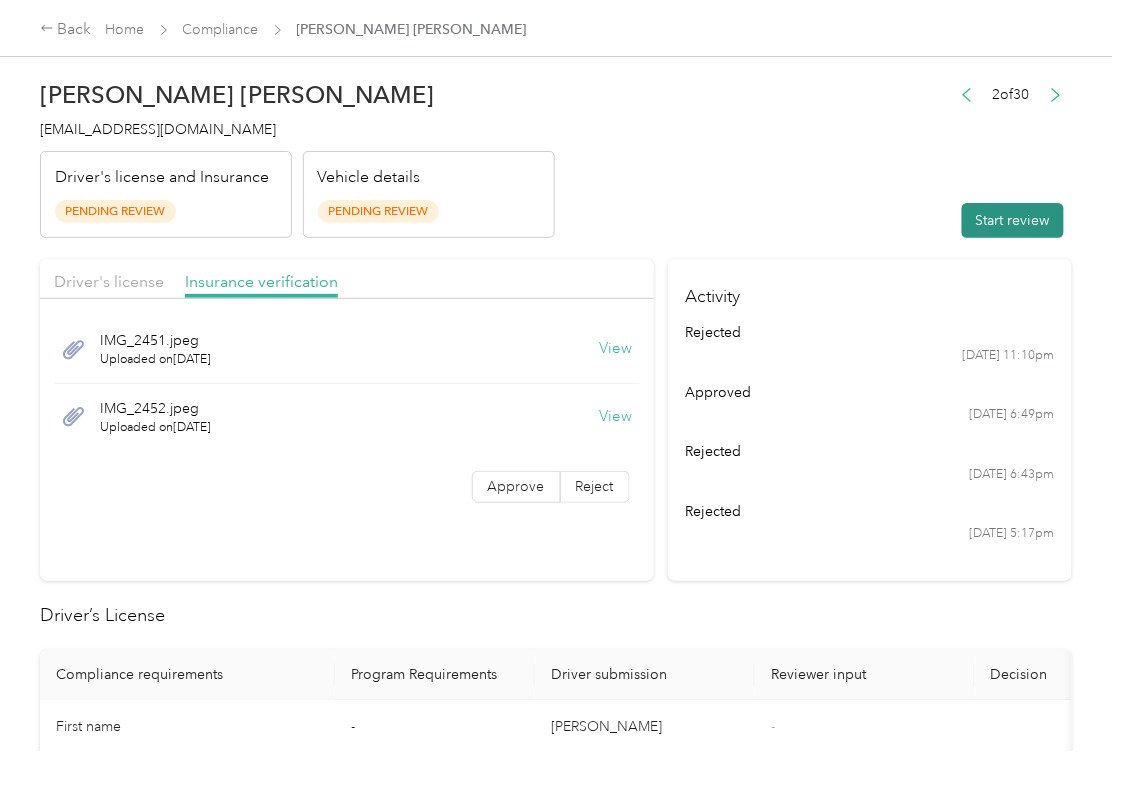 click on "Start review" at bounding box center (1013, 220) 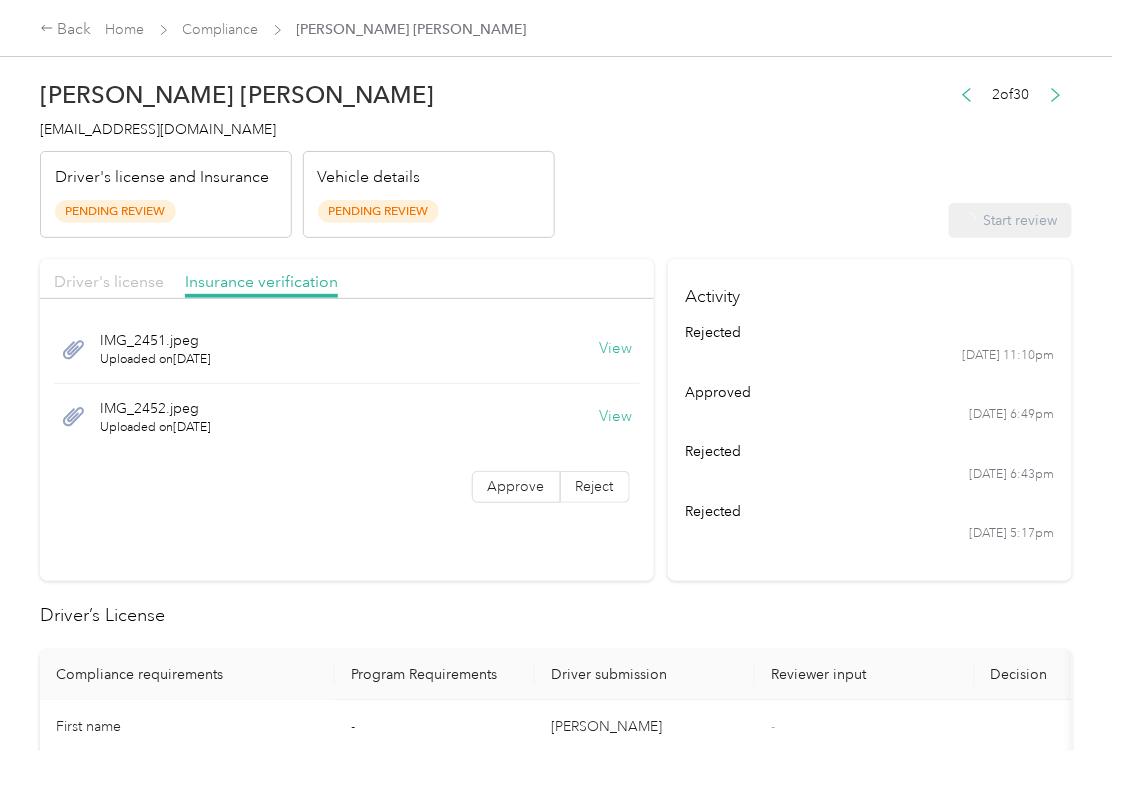 click on "Driver's license" at bounding box center [109, 281] 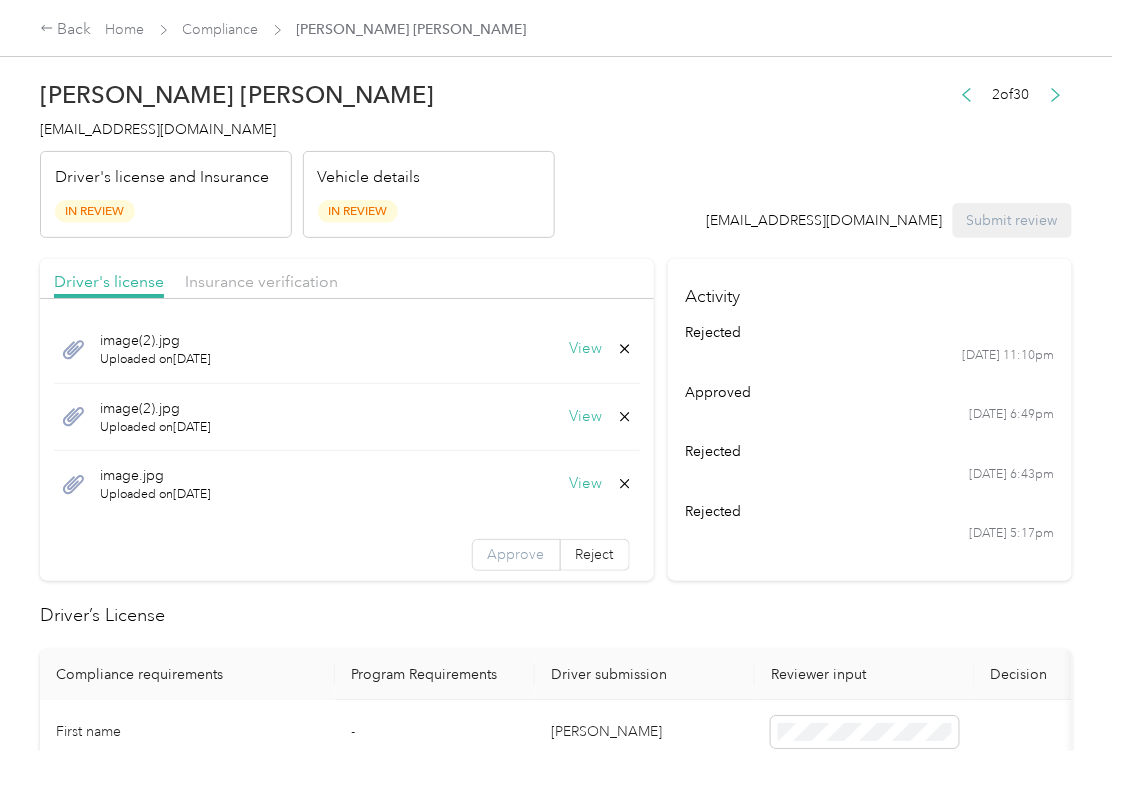 click on "Approve" at bounding box center (516, 554) 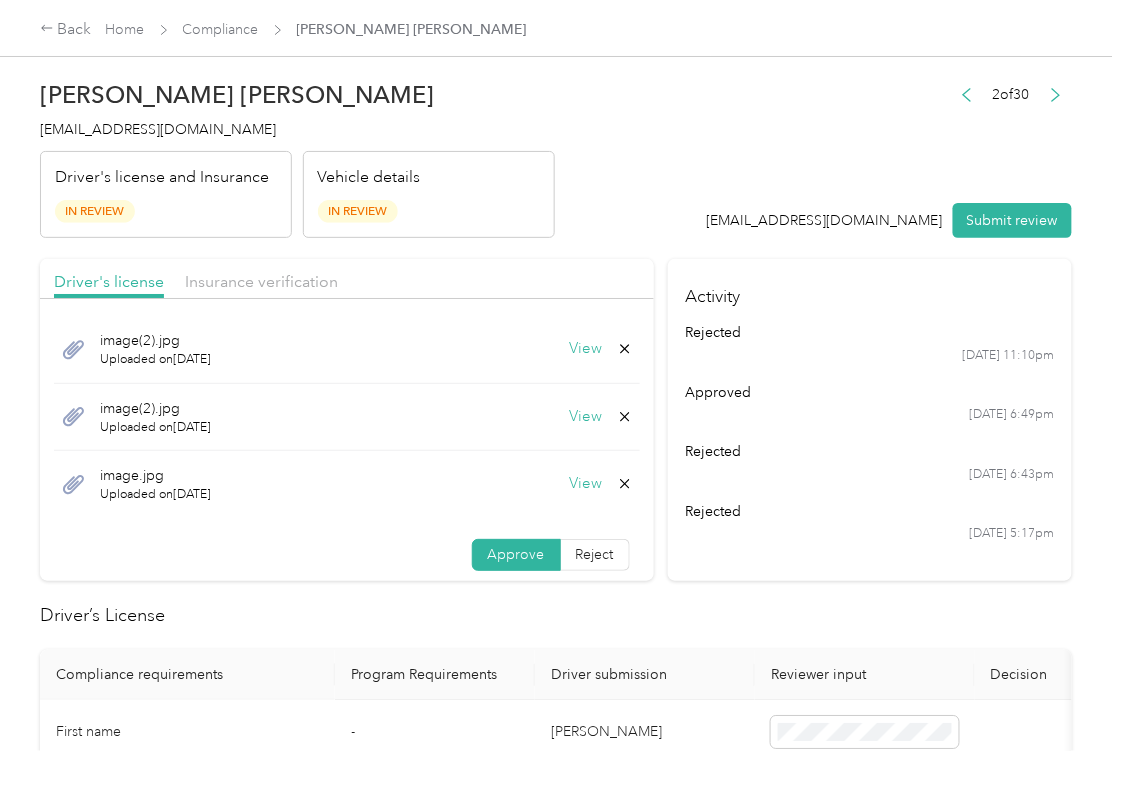 click on "Approve" at bounding box center [516, 554] 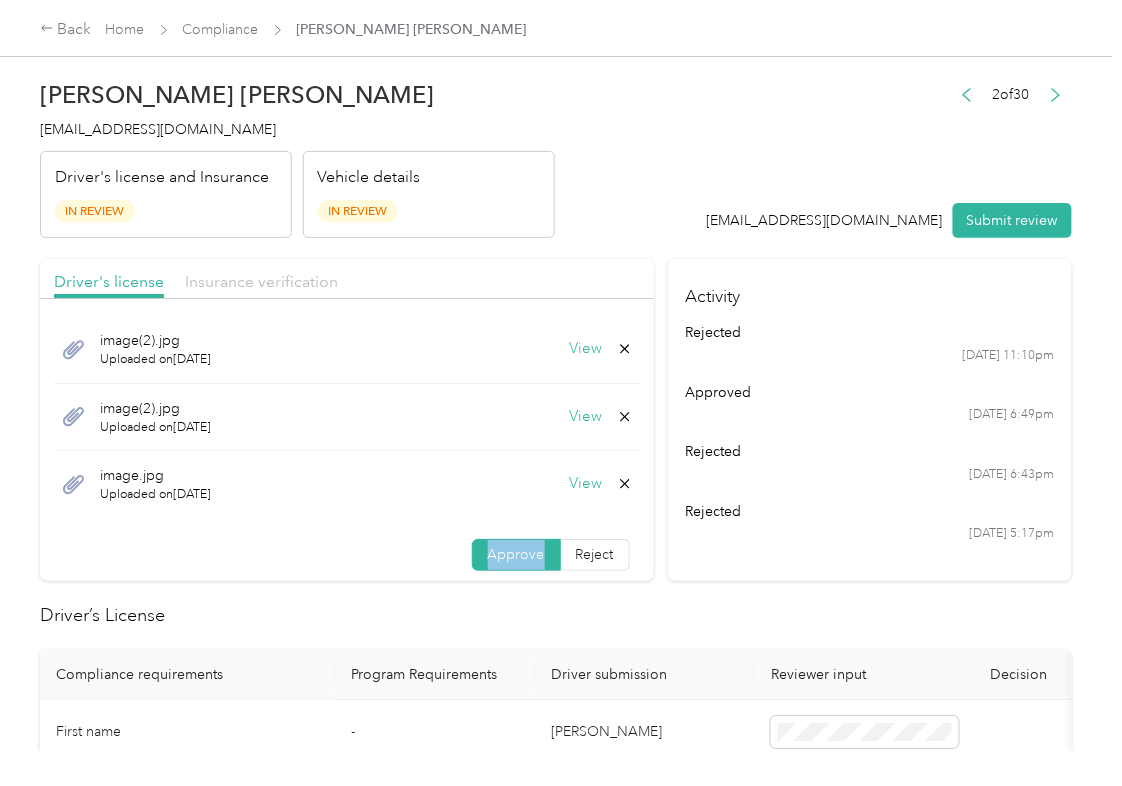 click on "Insurance verification" at bounding box center [261, 281] 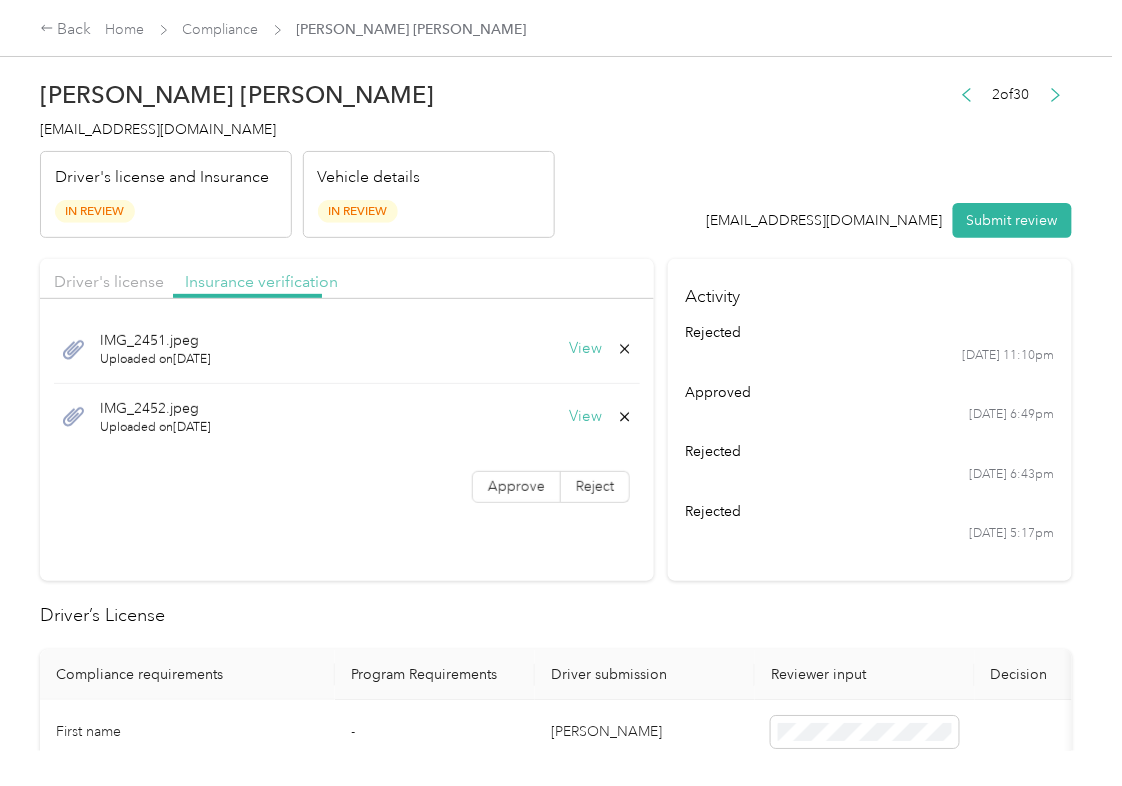 click on "Insurance verification" at bounding box center (261, 281) 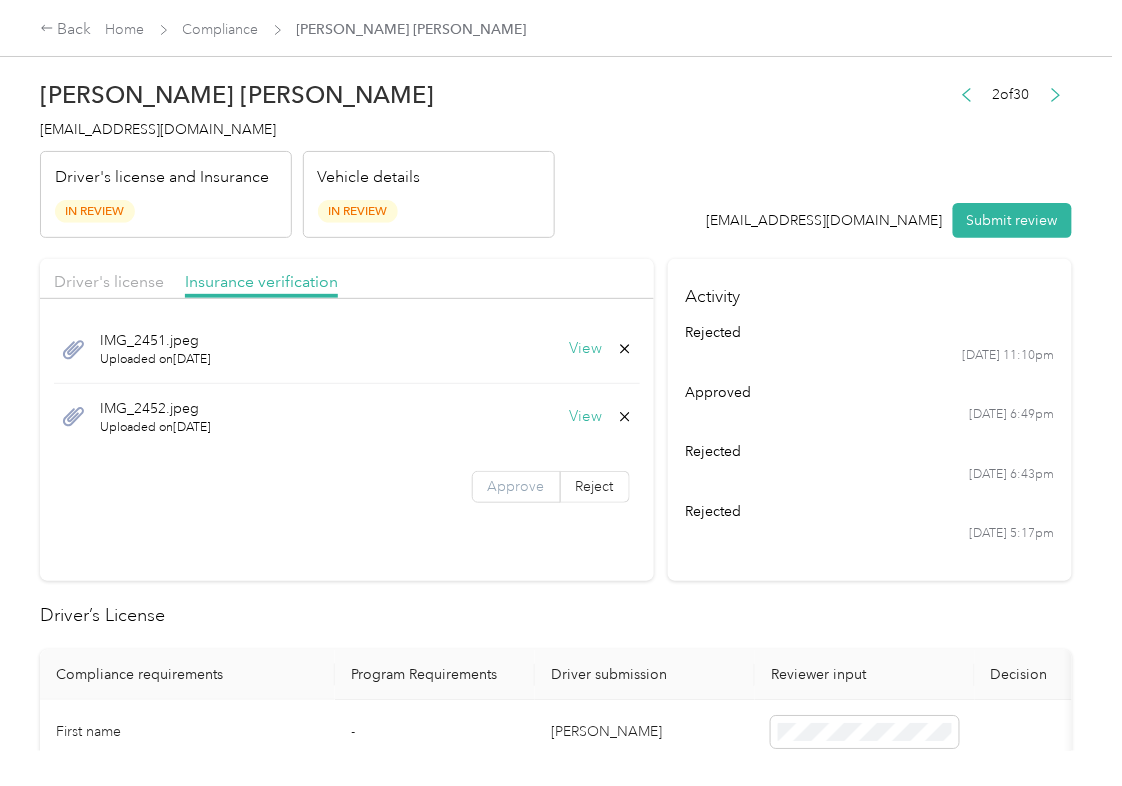click on "Approve" at bounding box center (516, 486) 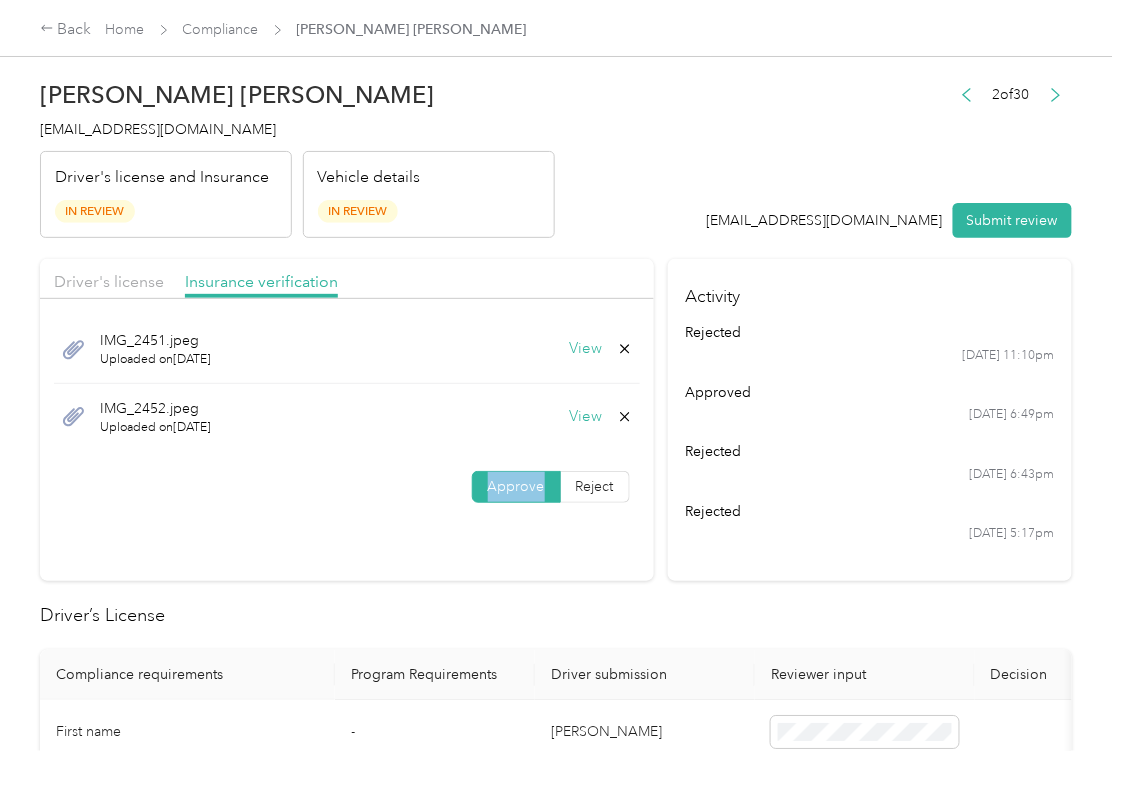 click on "Approve" at bounding box center [516, 486] 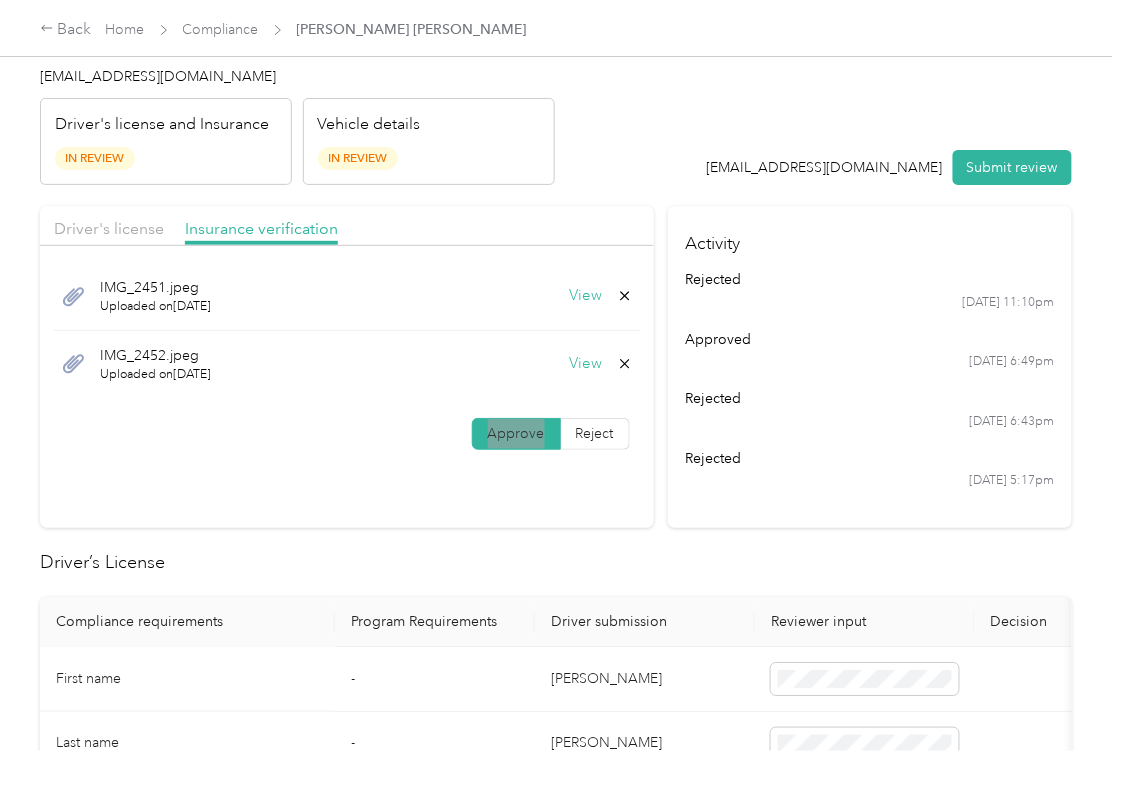 scroll, scrollTop: 400, scrollLeft: 0, axis: vertical 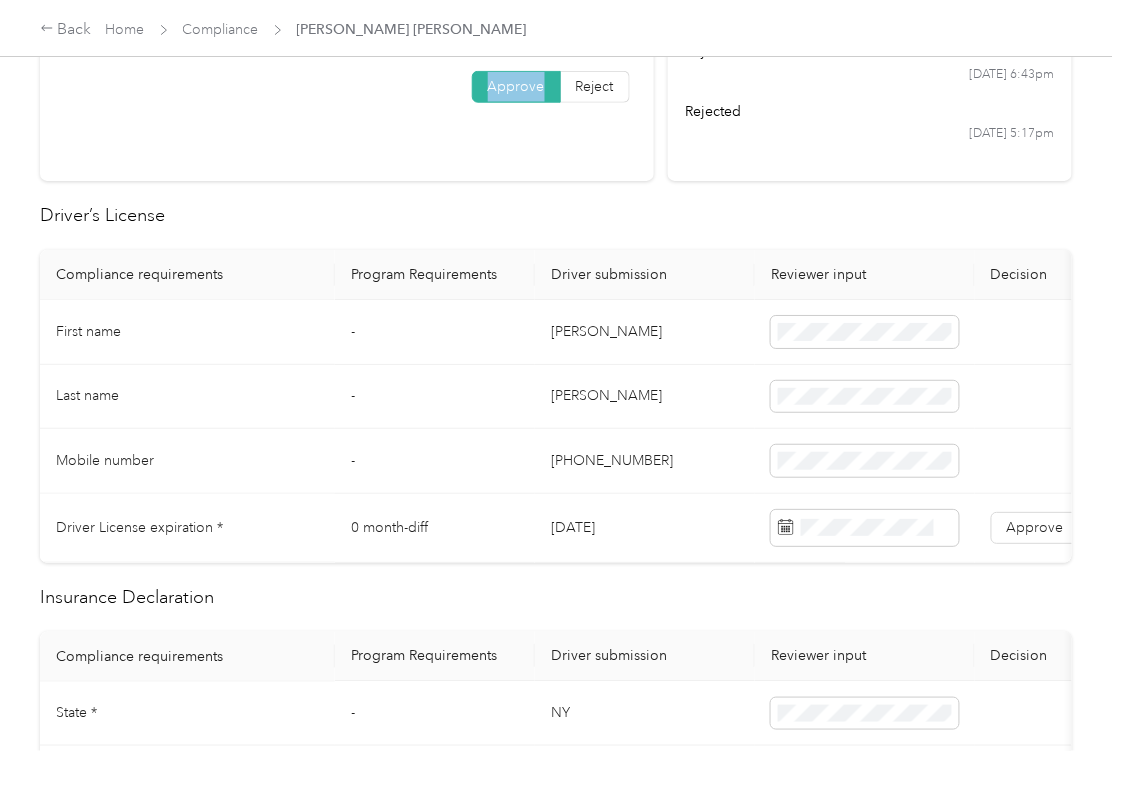 click on "[DATE]" at bounding box center (645, 528) 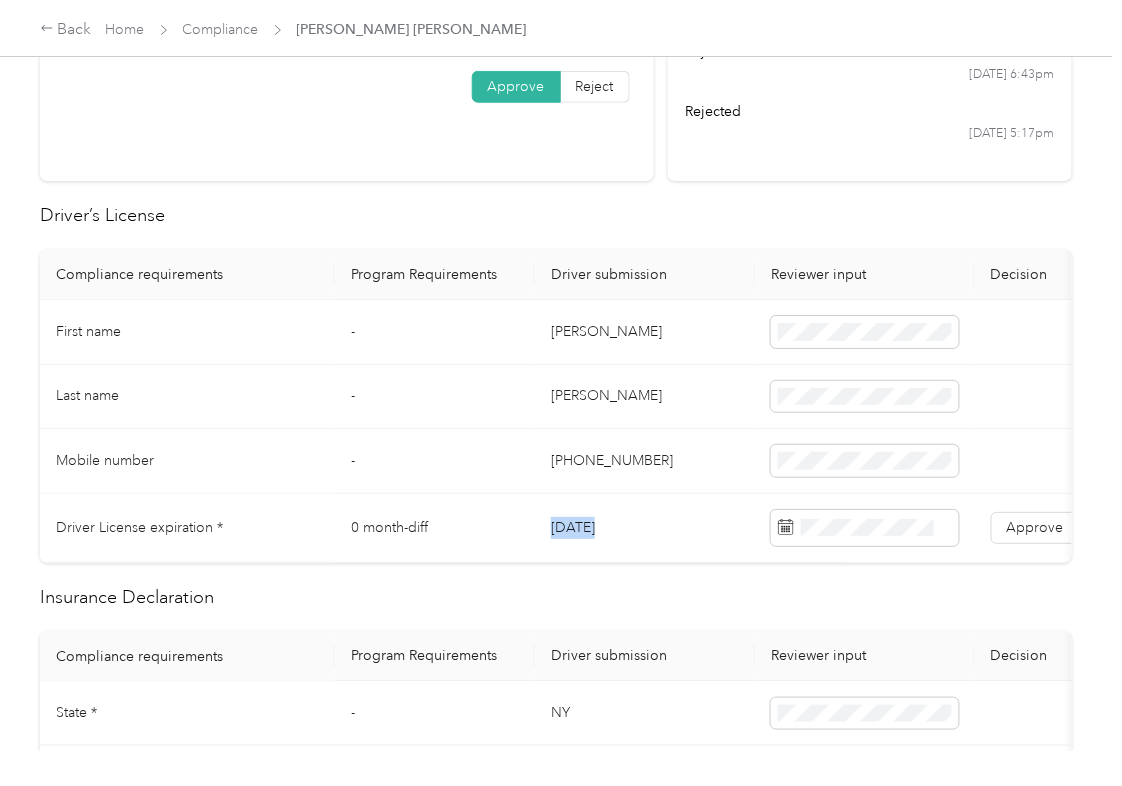 click on "[DATE]" at bounding box center (645, 528) 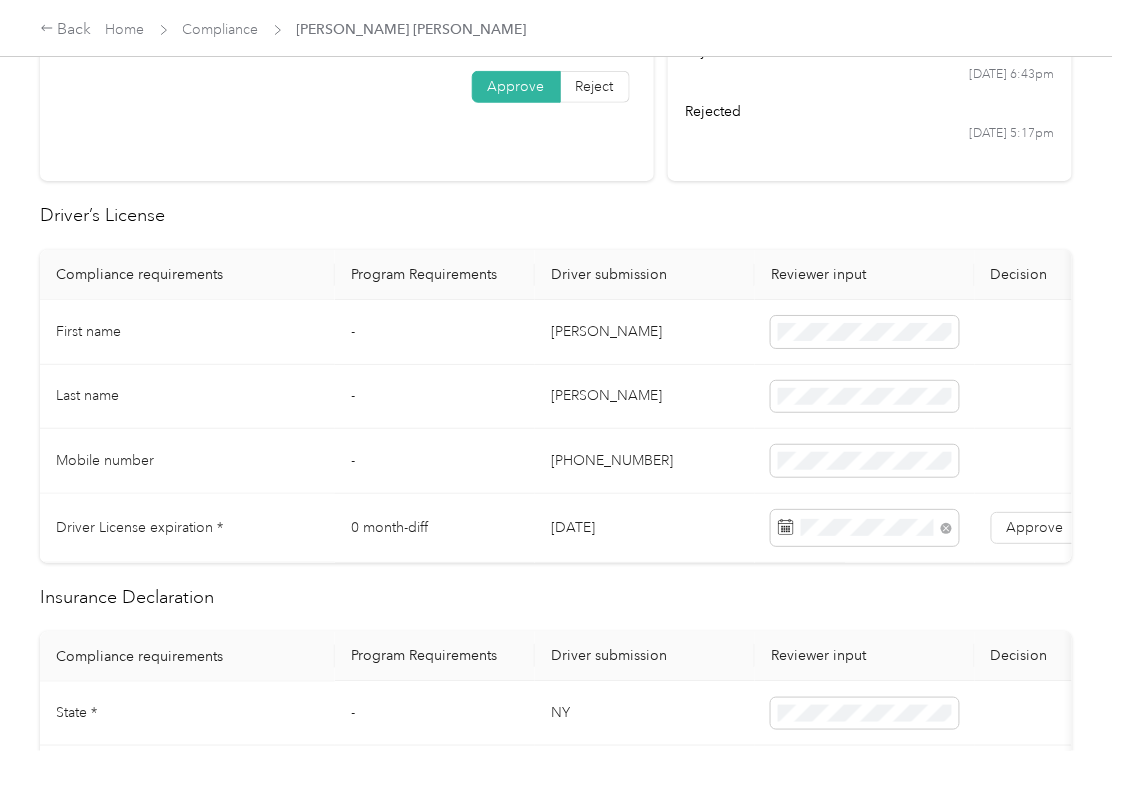click on "Driver’s License" at bounding box center (556, 215) 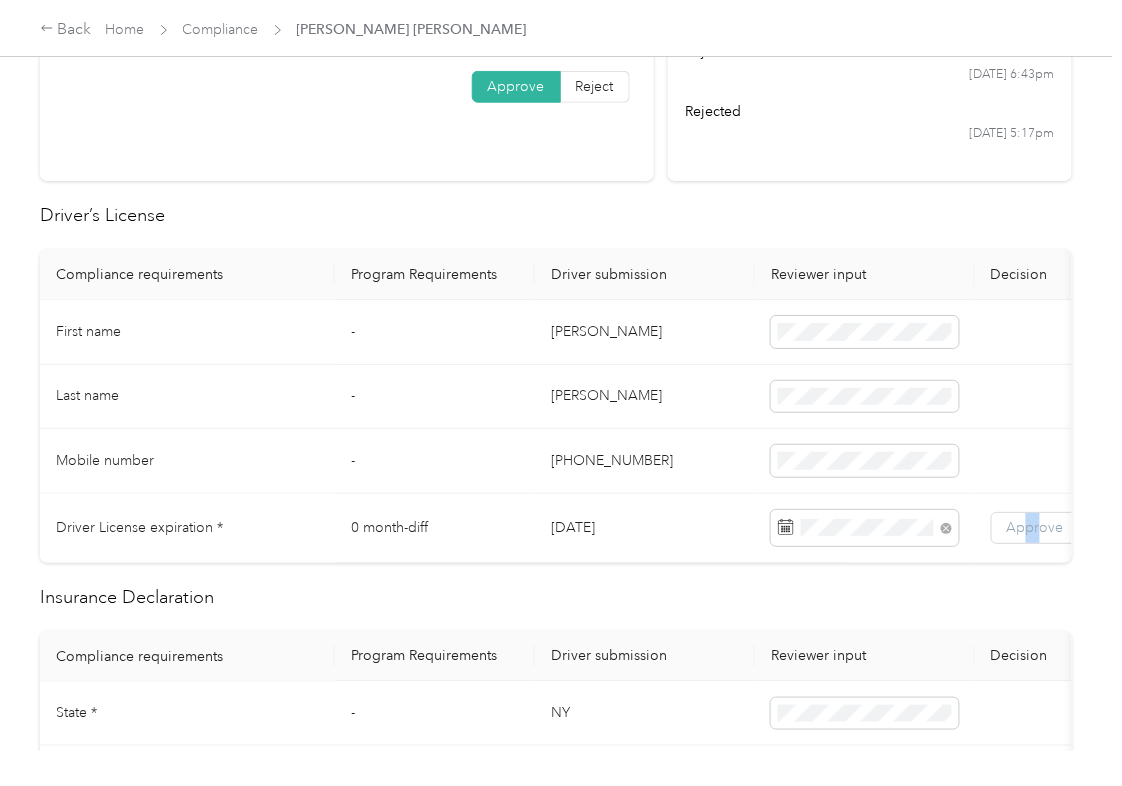 click on "Approve" at bounding box center (1035, 527) 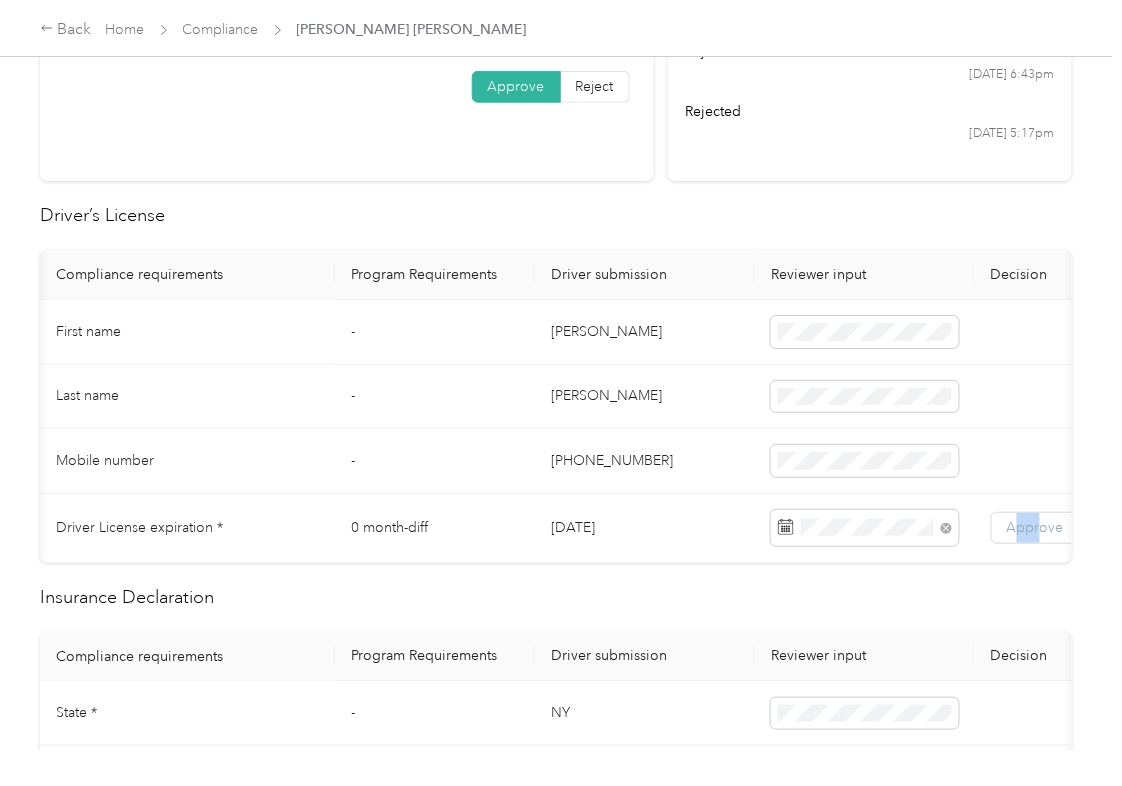 scroll, scrollTop: 0, scrollLeft: 72, axis: horizontal 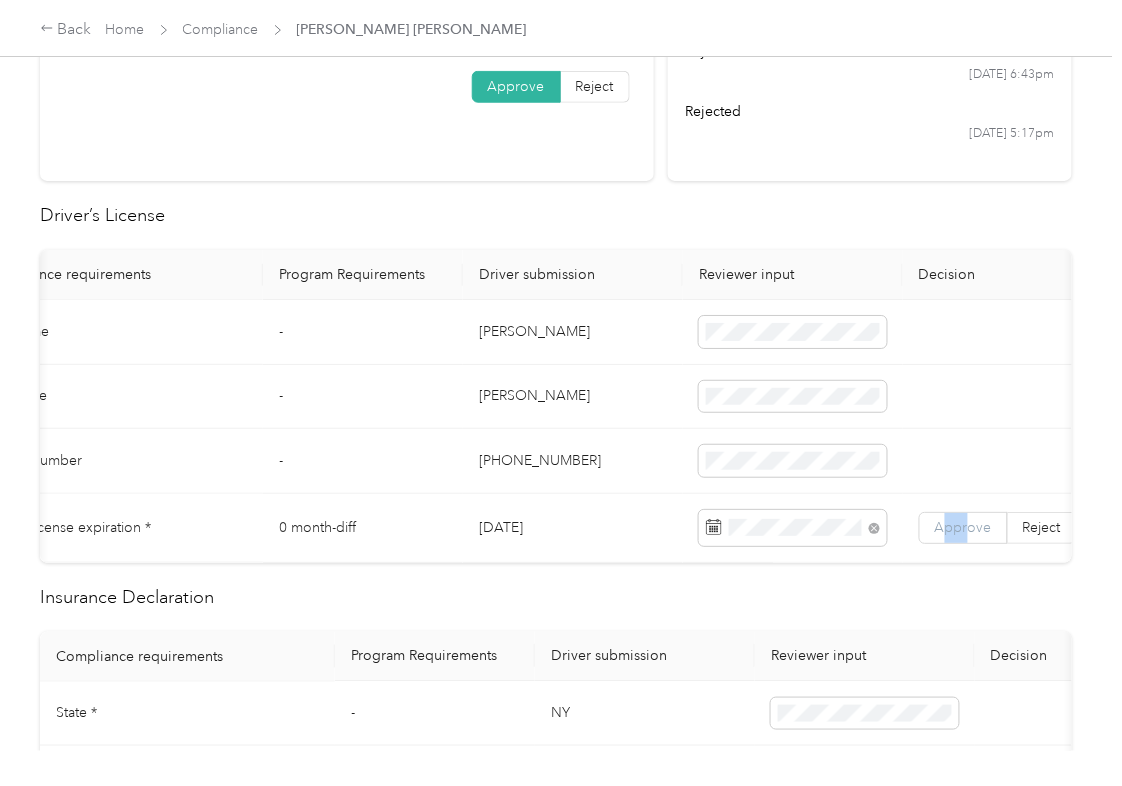 click on "Approve" at bounding box center (963, 527) 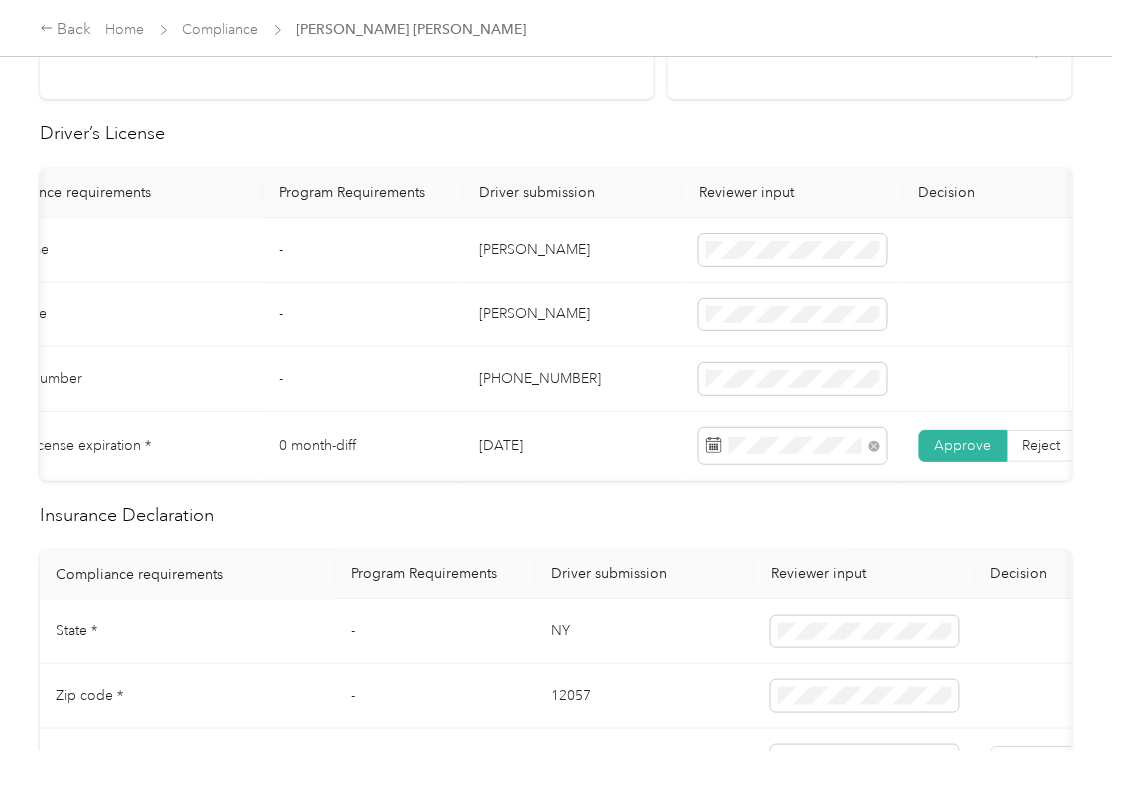 scroll, scrollTop: 800, scrollLeft: 0, axis: vertical 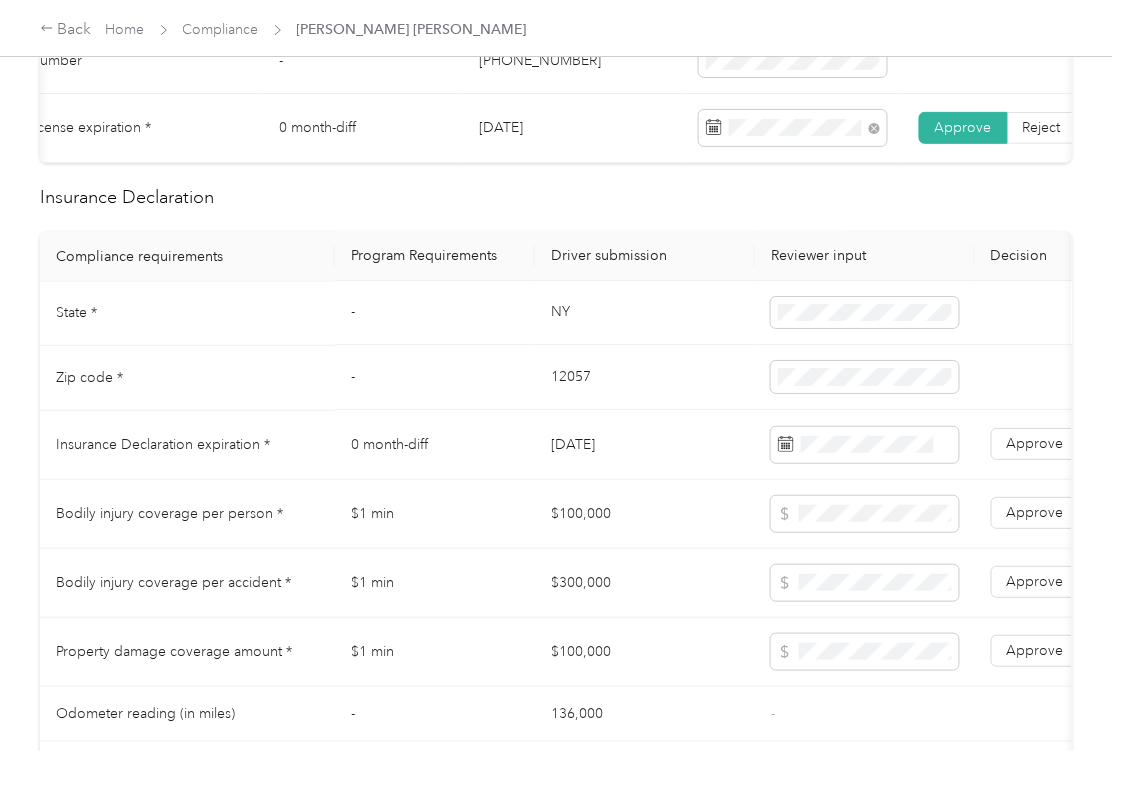 click on "NY" at bounding box center (645, 314) 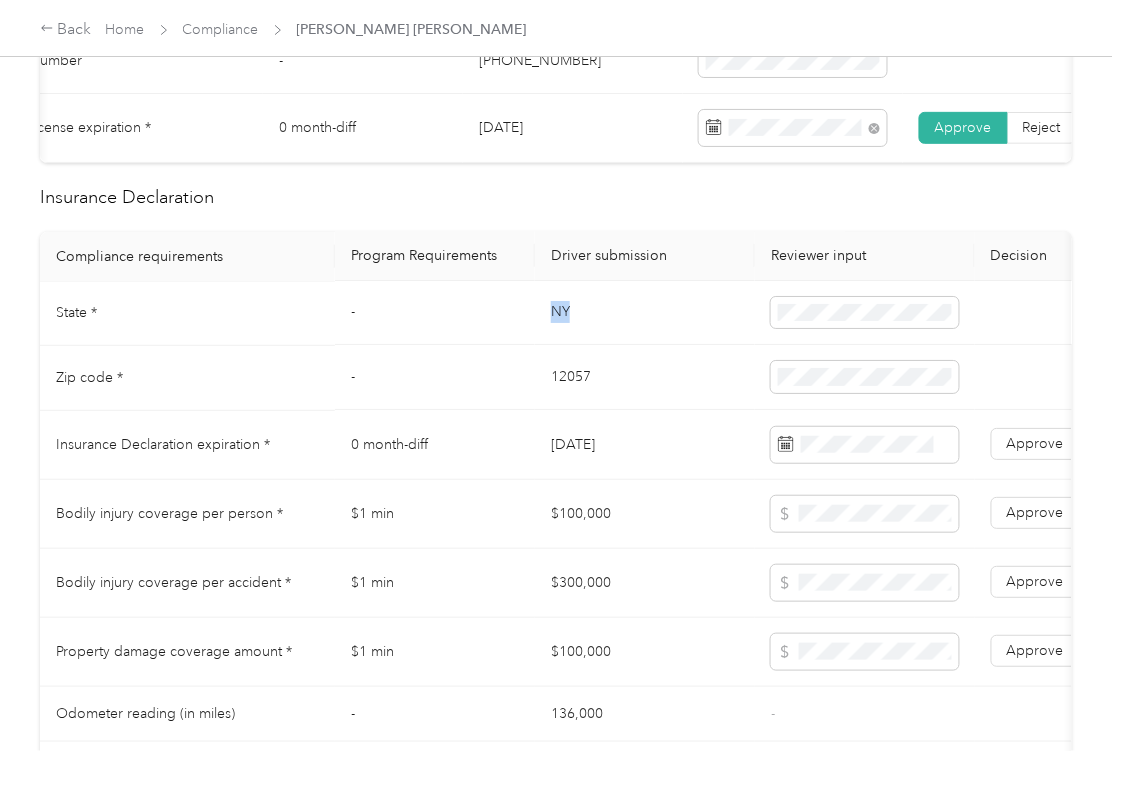 click on "NY" at bounding box center [645, 314] 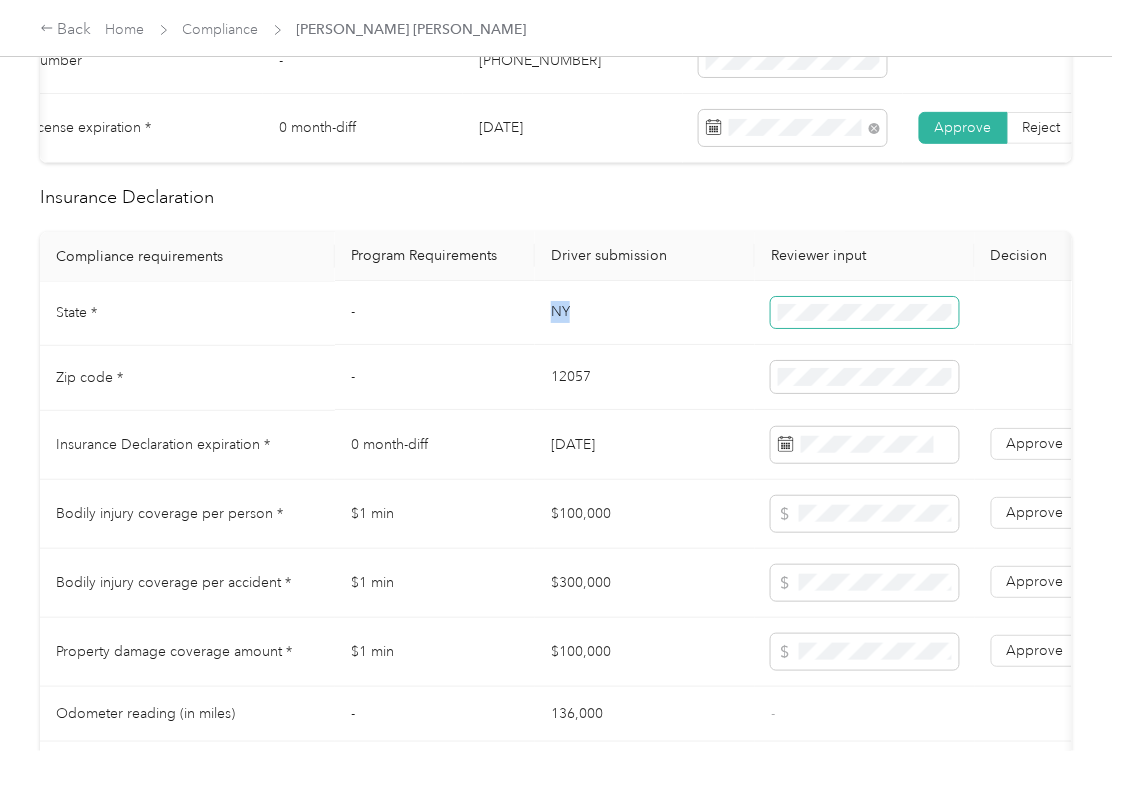 copy on "NY" 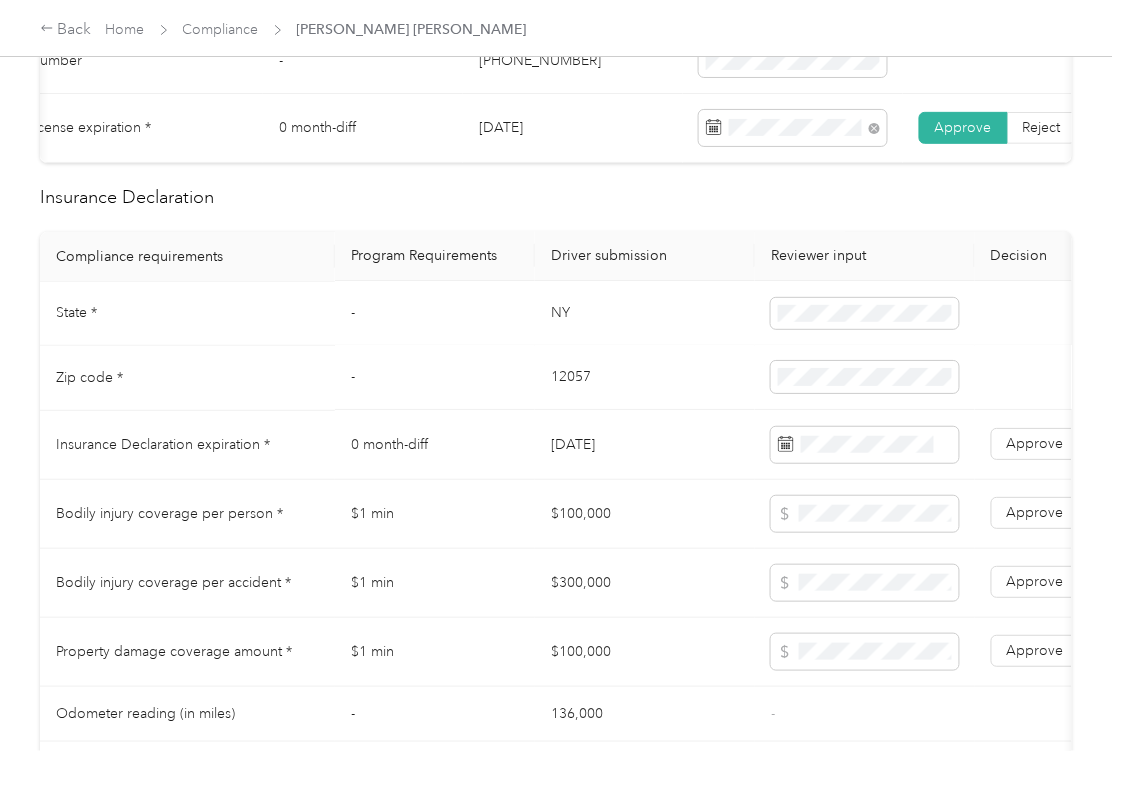 click on "12057" at bounding box center (645, 378) 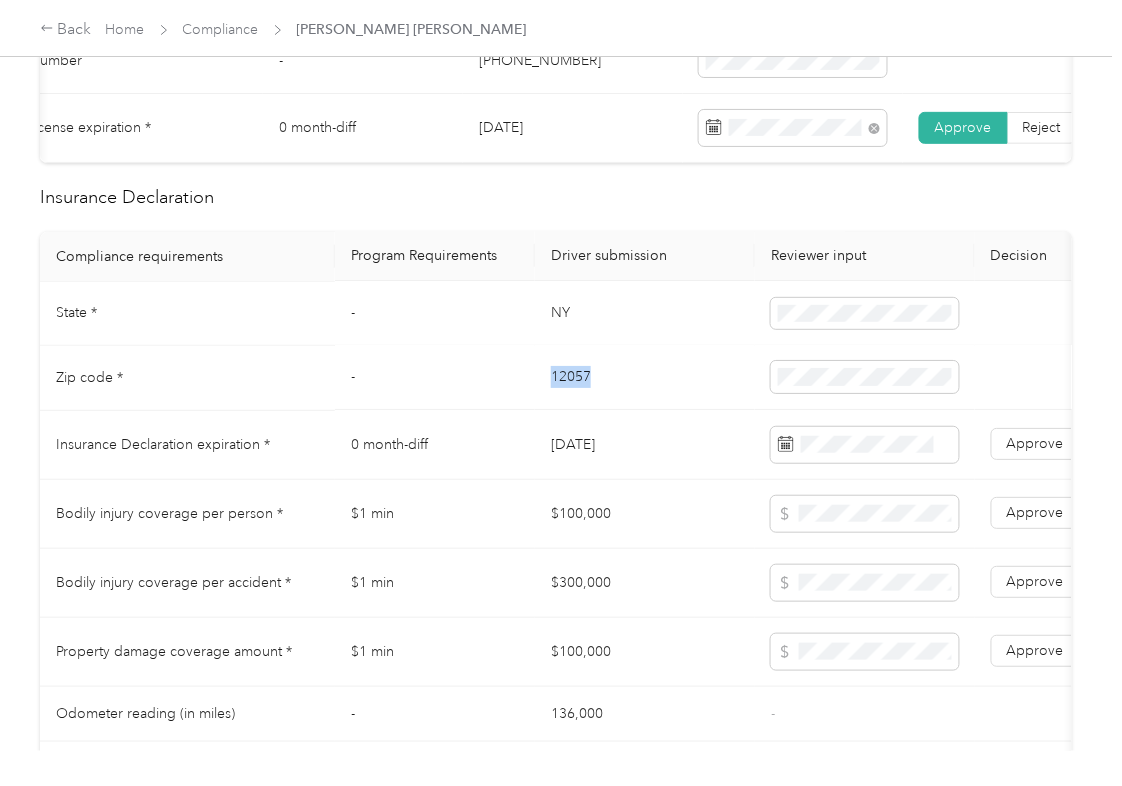click on "12057" at bounding box center (645, 378) 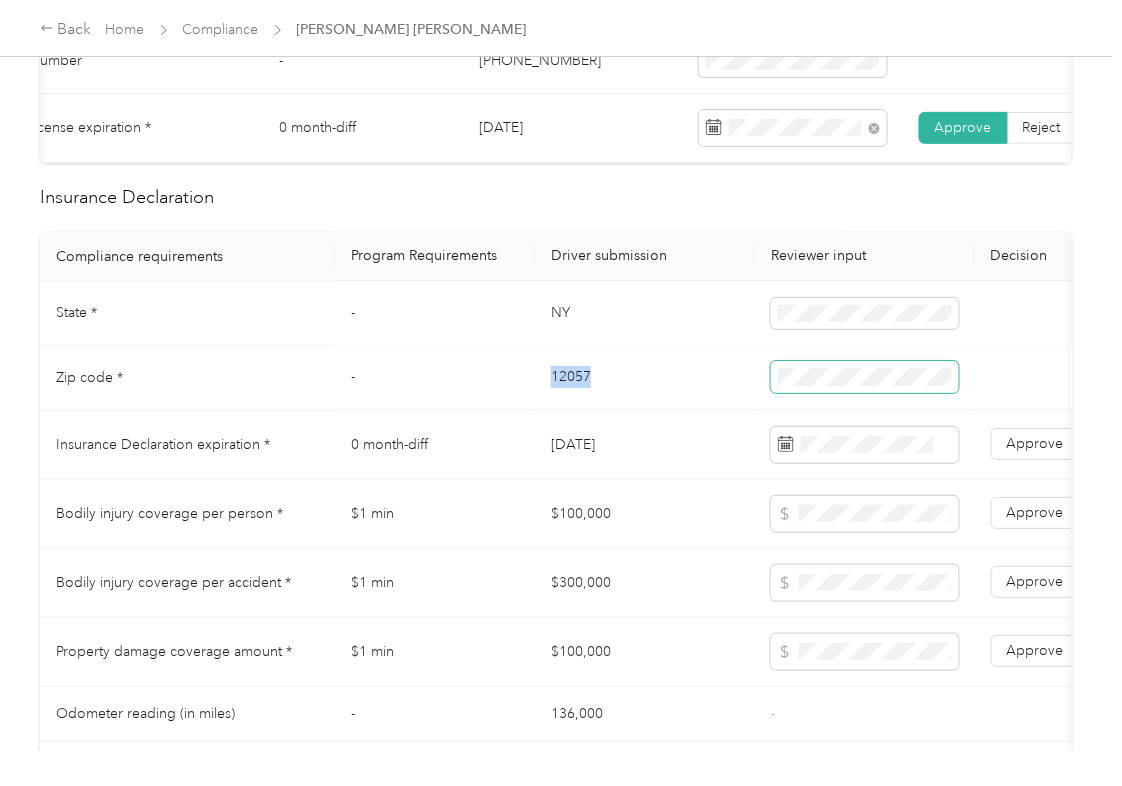 copy on "12057" 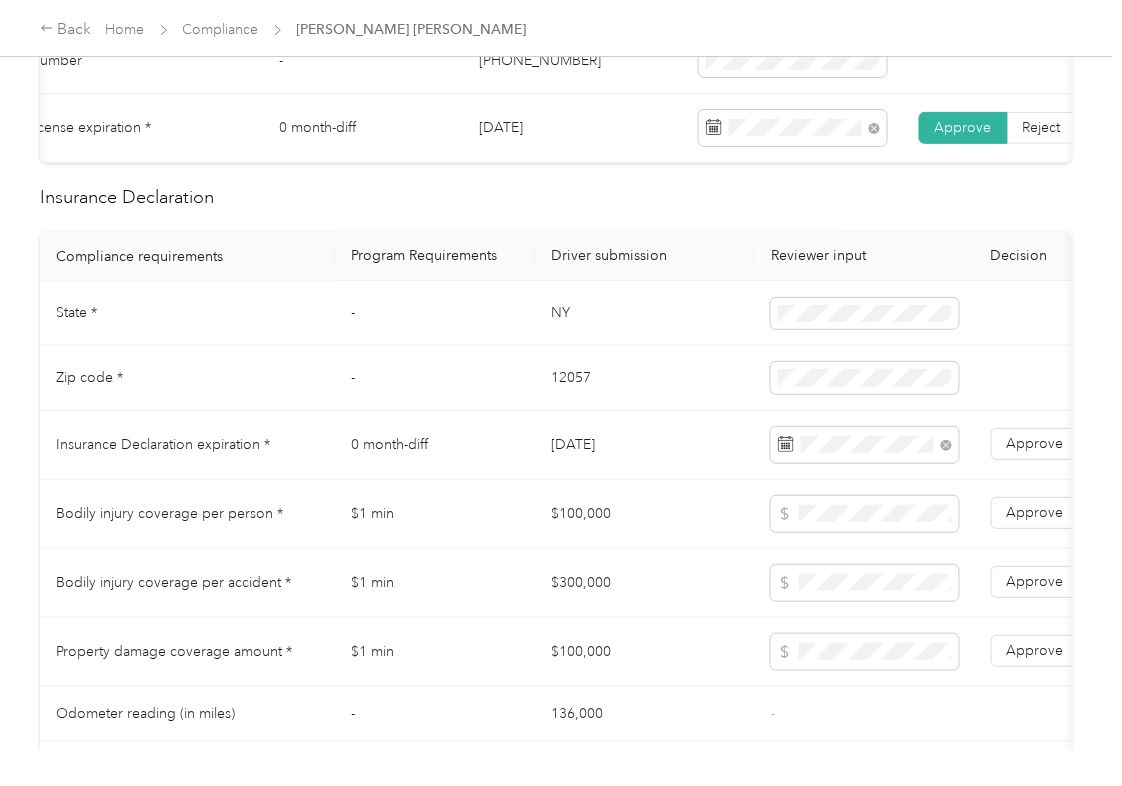 click on "NY" at bounding box center [645, 314] 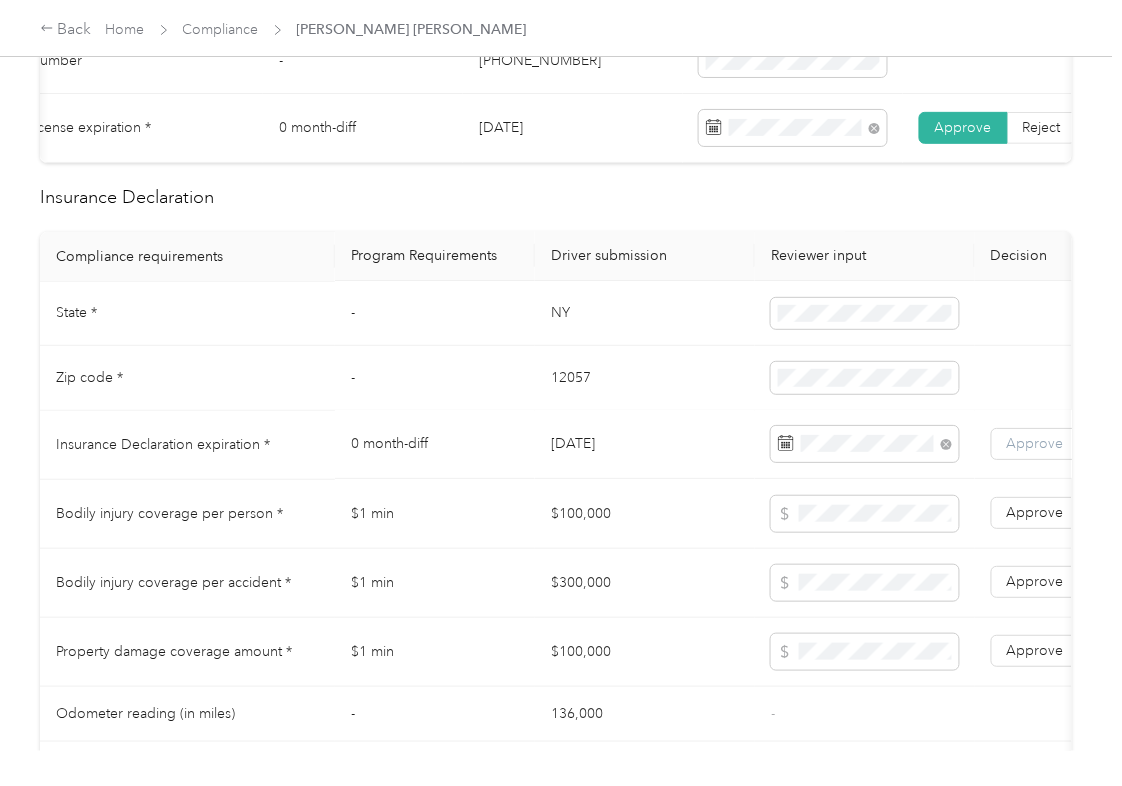 click on "Approve" at bounding box center [1035, 444] 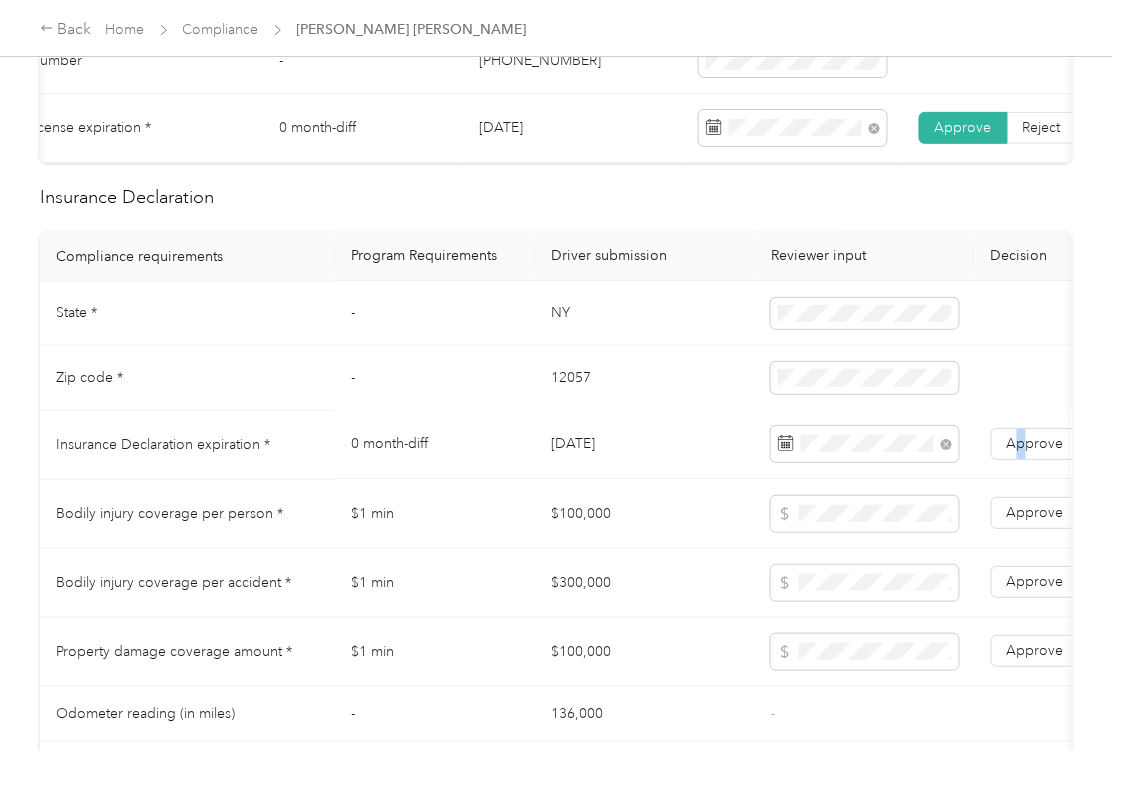 scroll, scrollTop: 1600, scrollLeft: 0, axis: vertical 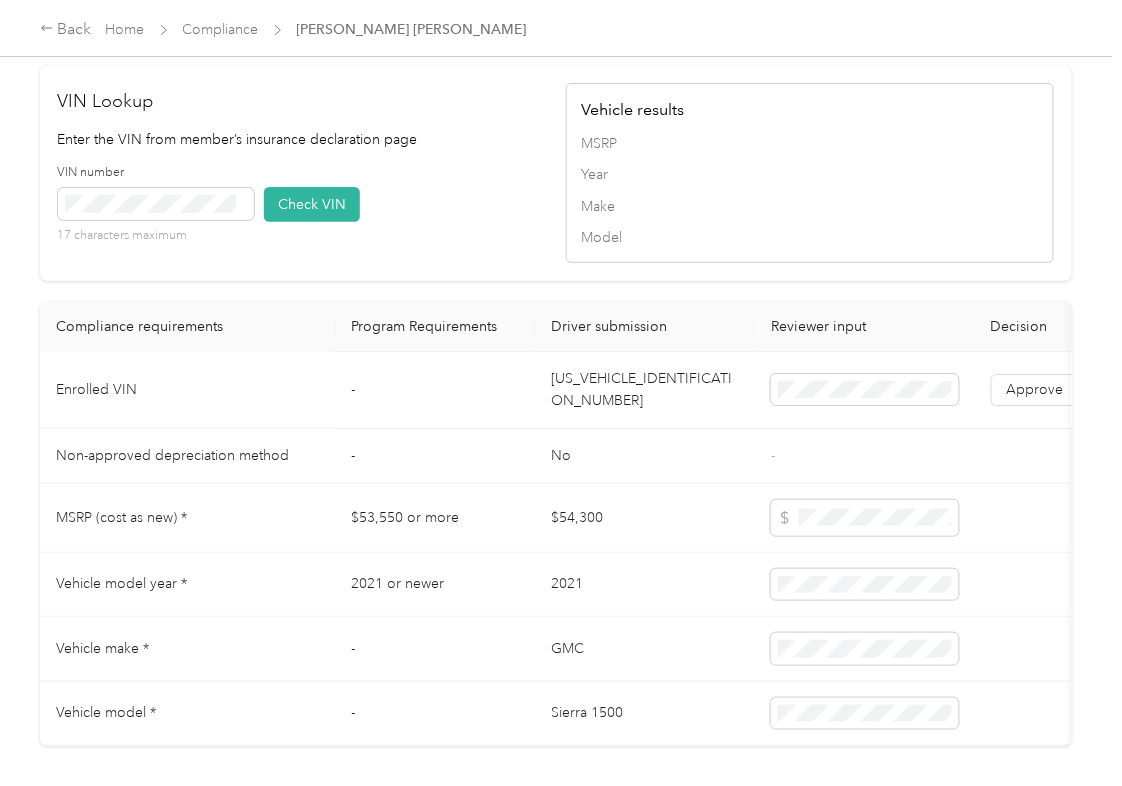 click on "[US_VEHICLE_IDENTIFICATION_NUMBER]" at bounding box center [645, 390] 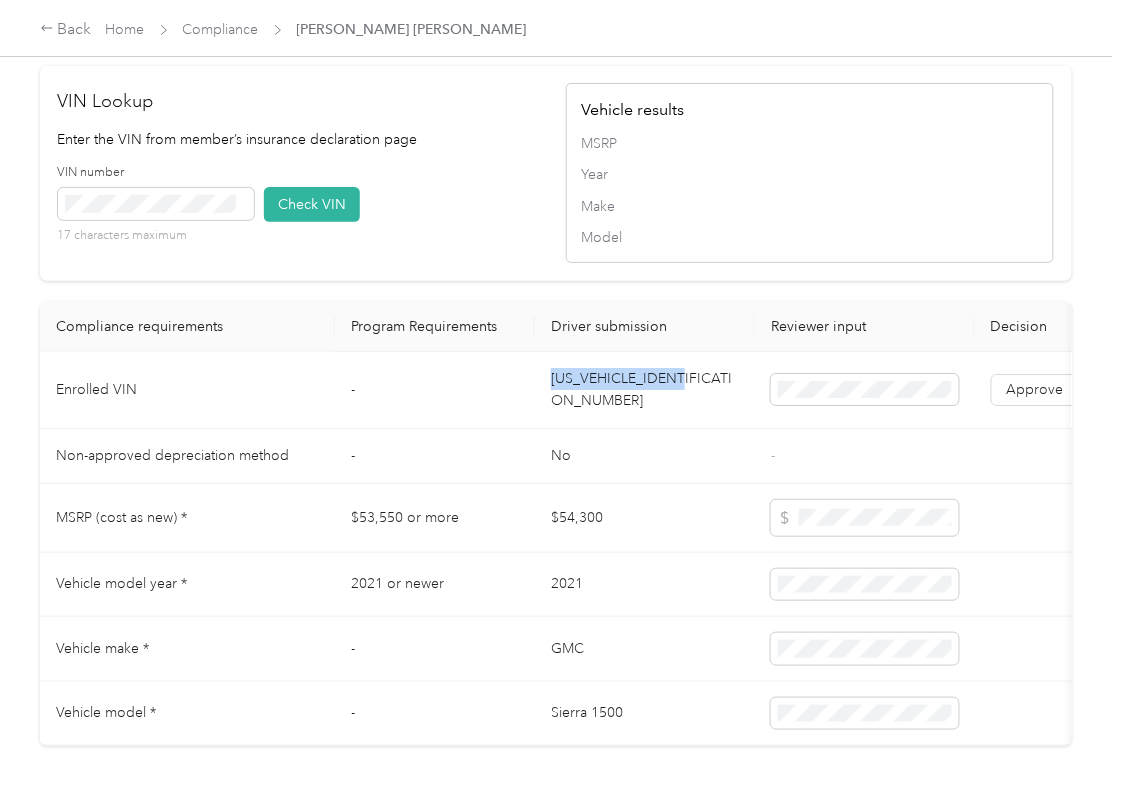 click on "[US_VEHICLE_IDENTIFICATION_NUMBER]" at bounding box center (645, 390) 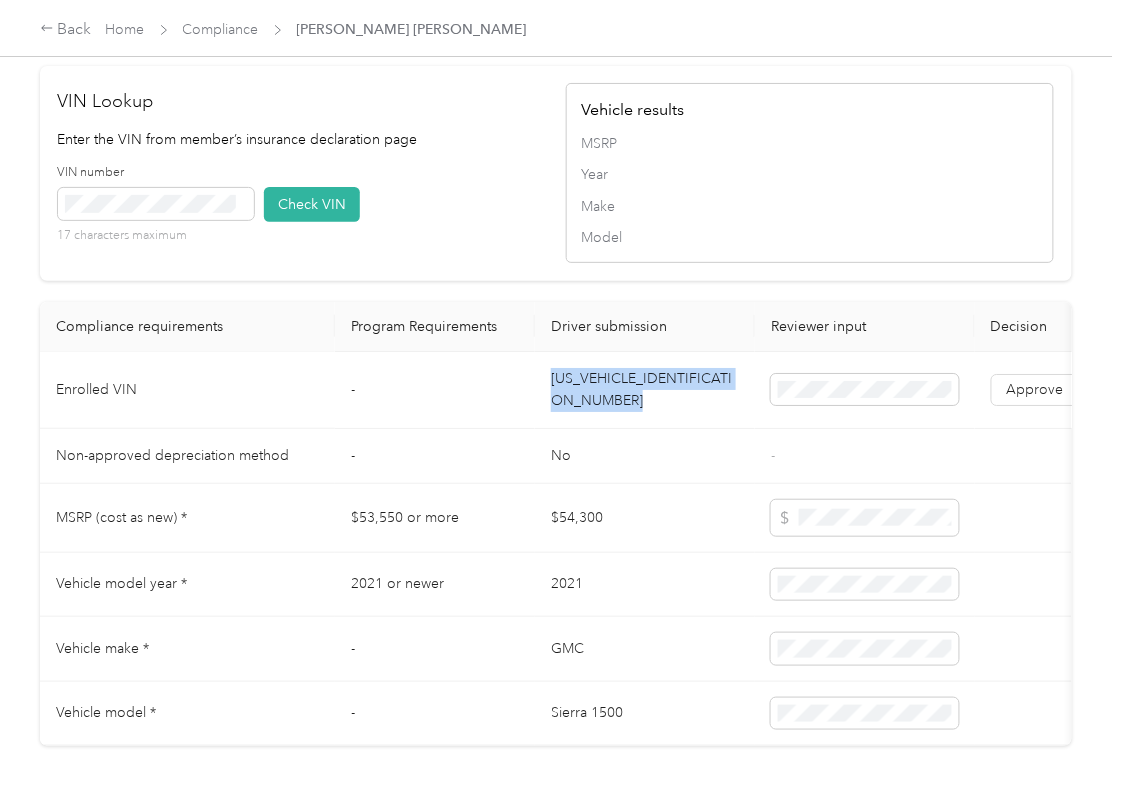click on "[US_VEHICLE_IDENTIFICATION_NUMBER]" at bounding box center [645, 390] 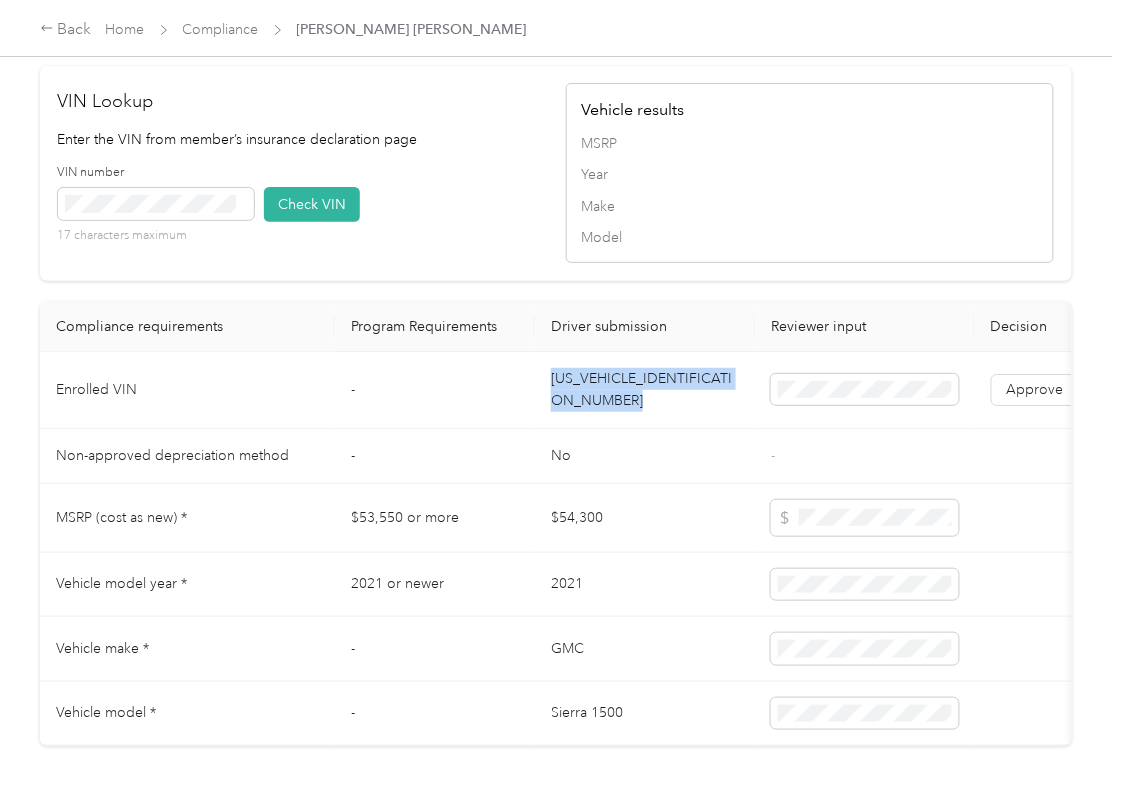 drag, startPoint x: 468, startPoint y: 248, endPoint x: 457, endPoint y: 246, distance: 11.18034 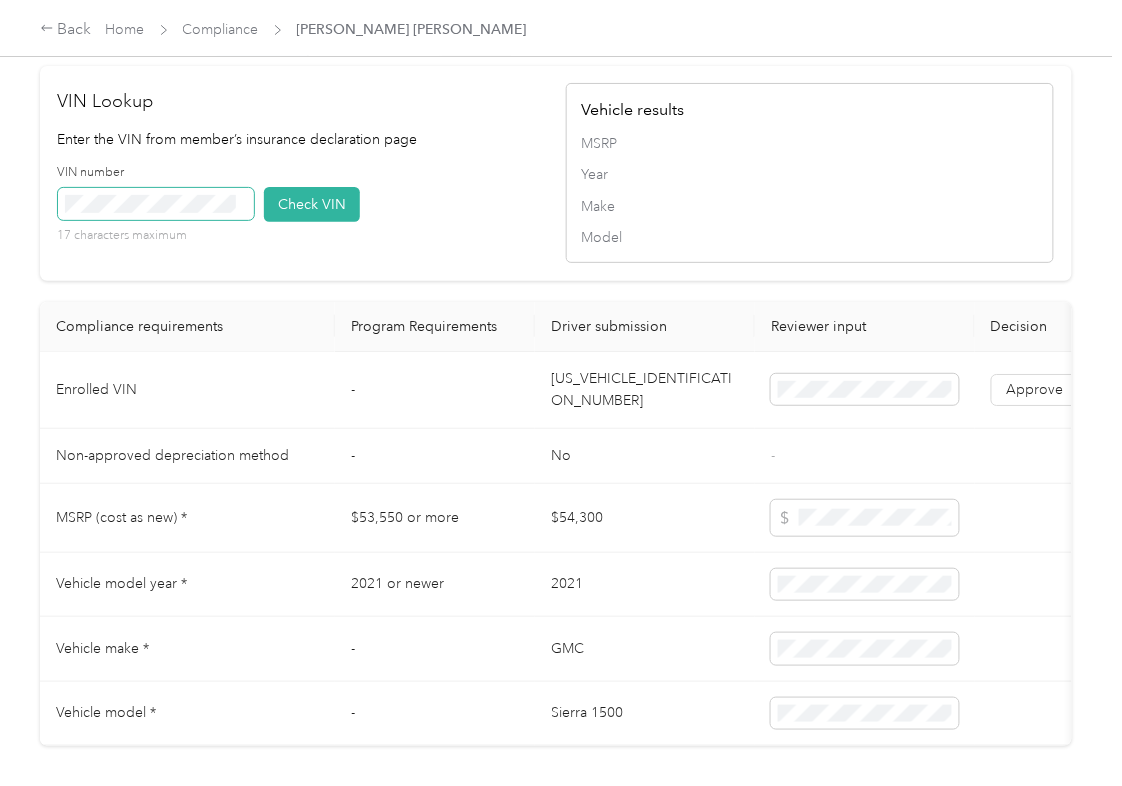 click at bounding box center (156, 204) 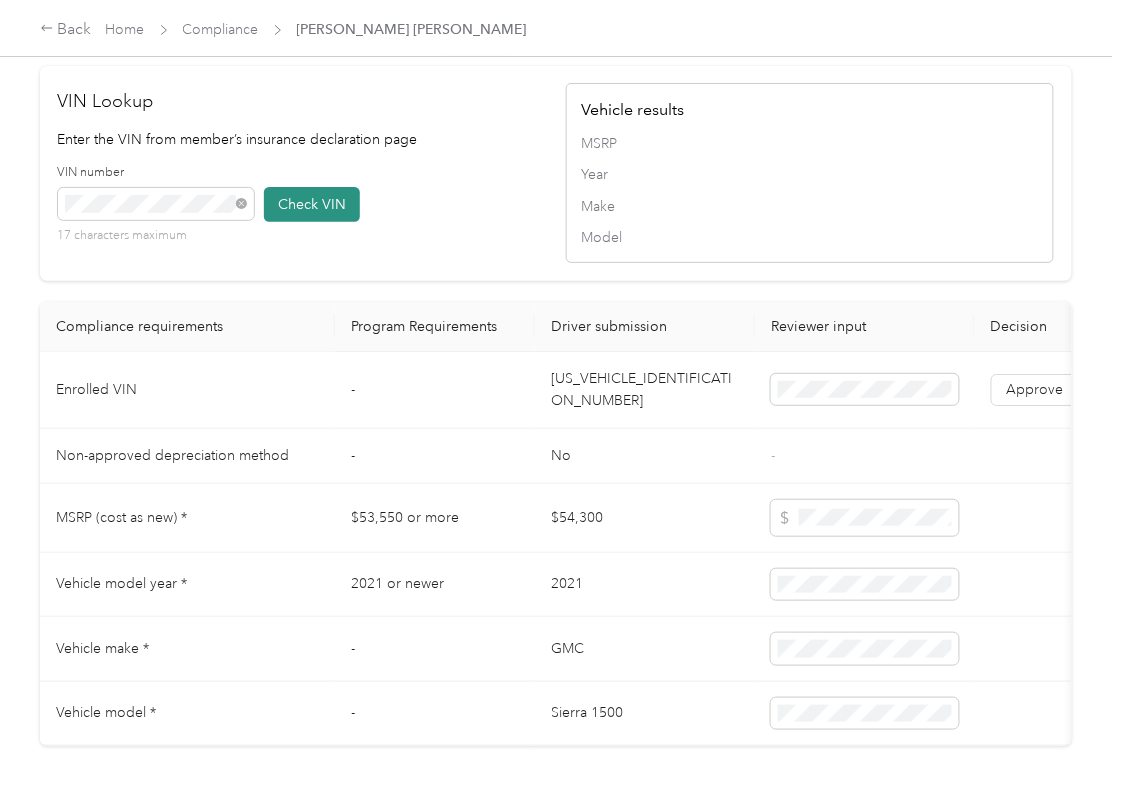click on "Check VIN" at bounding box center (312, 204) 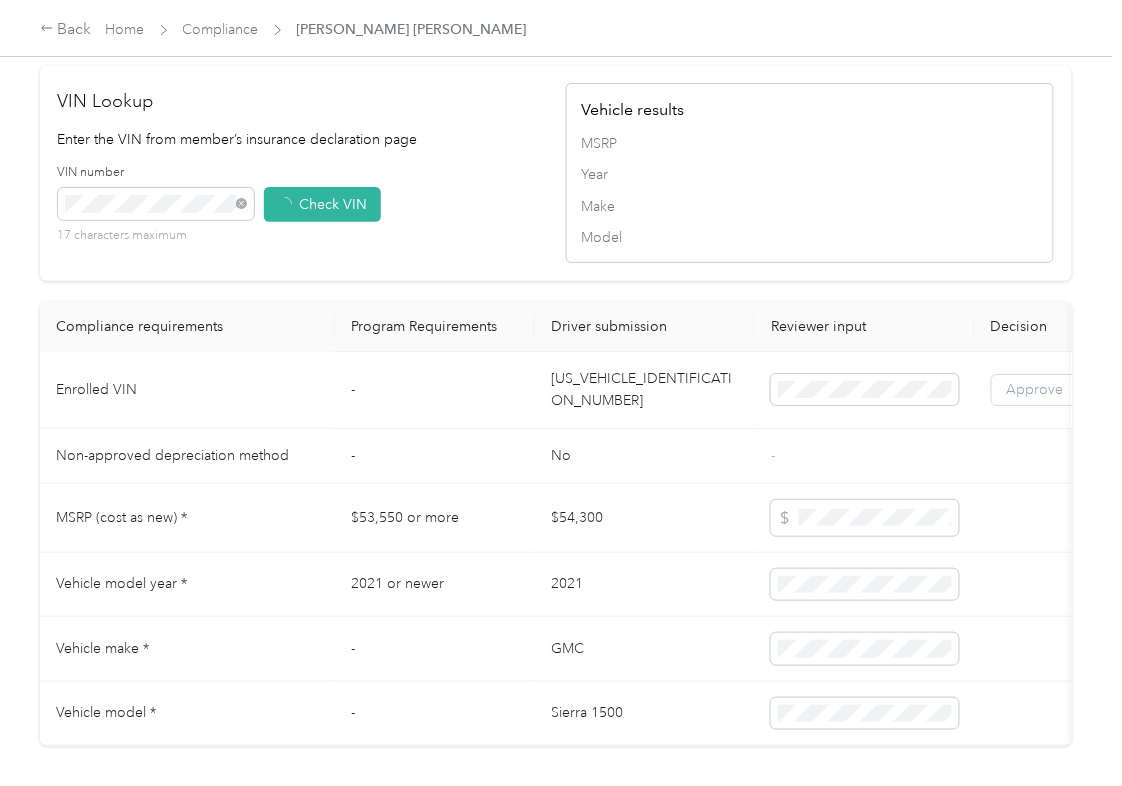 click on "Approve" at bounding box center [1035, 389] 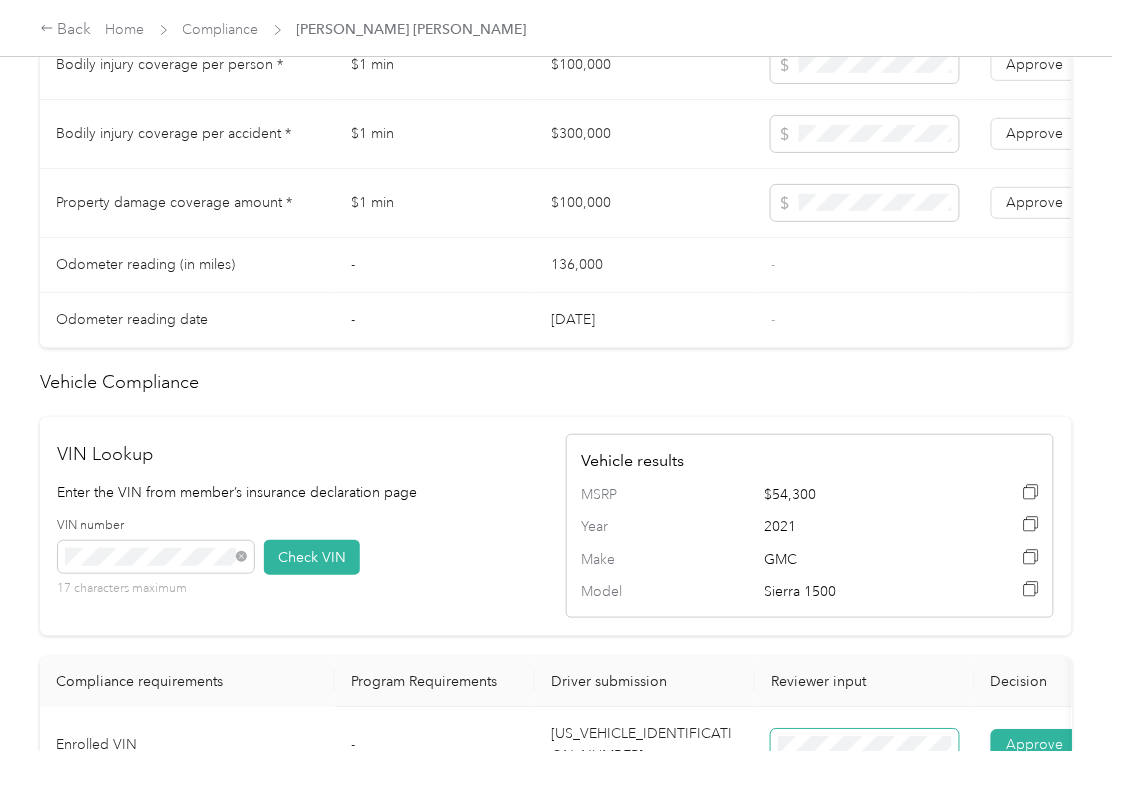 scroll, scrollTop: 1066, scrollLeft: 0, axis: vertical 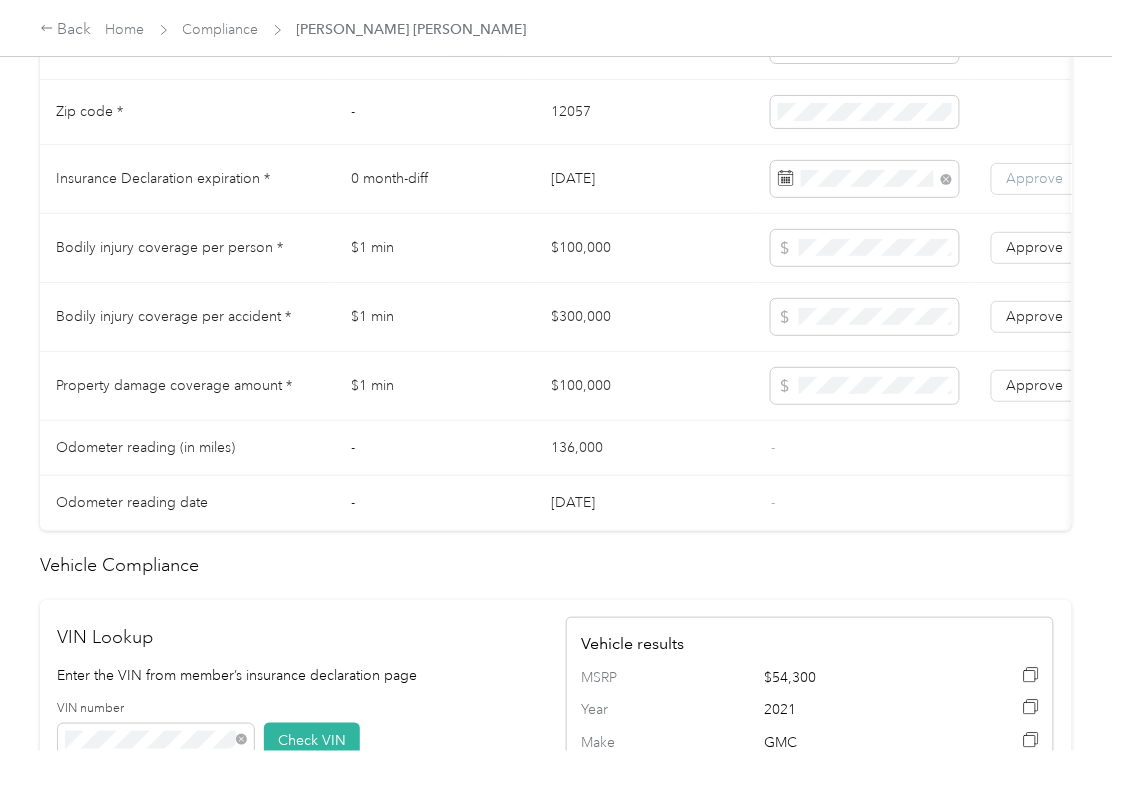 click on "Approve" at bounding box center (1035, 178) 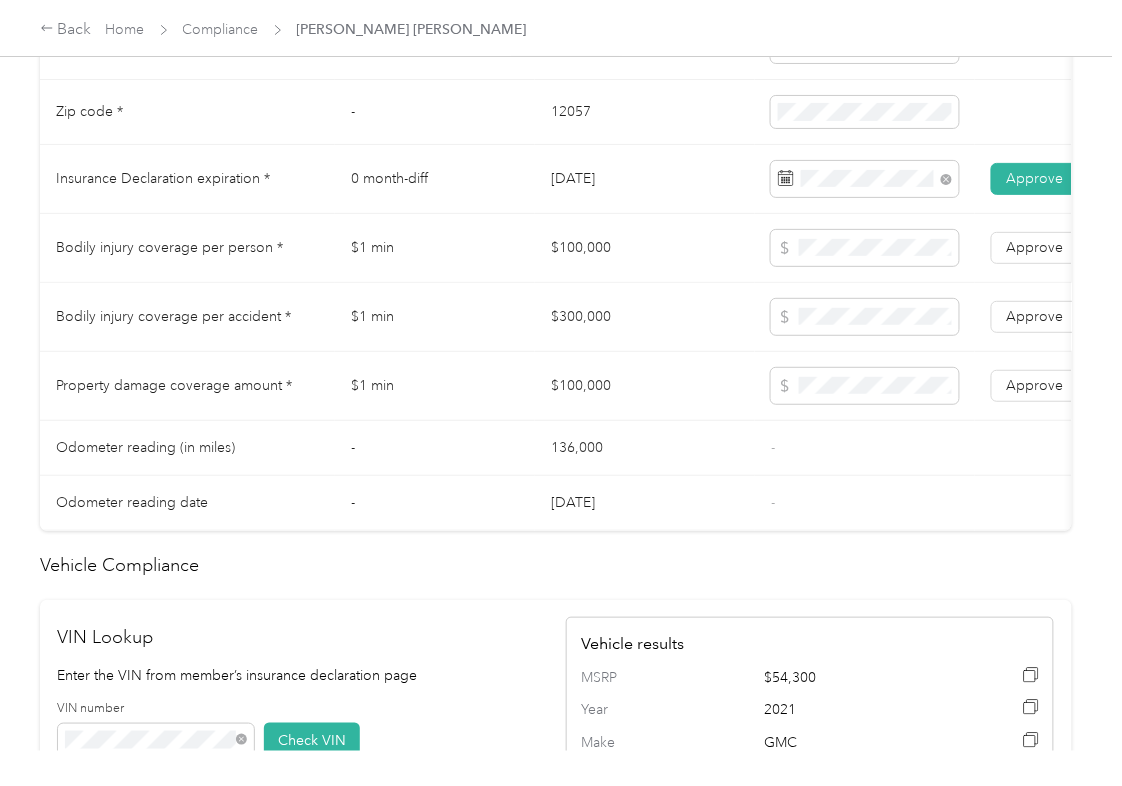 click on "$300,000" at bounding box center (645, 317) 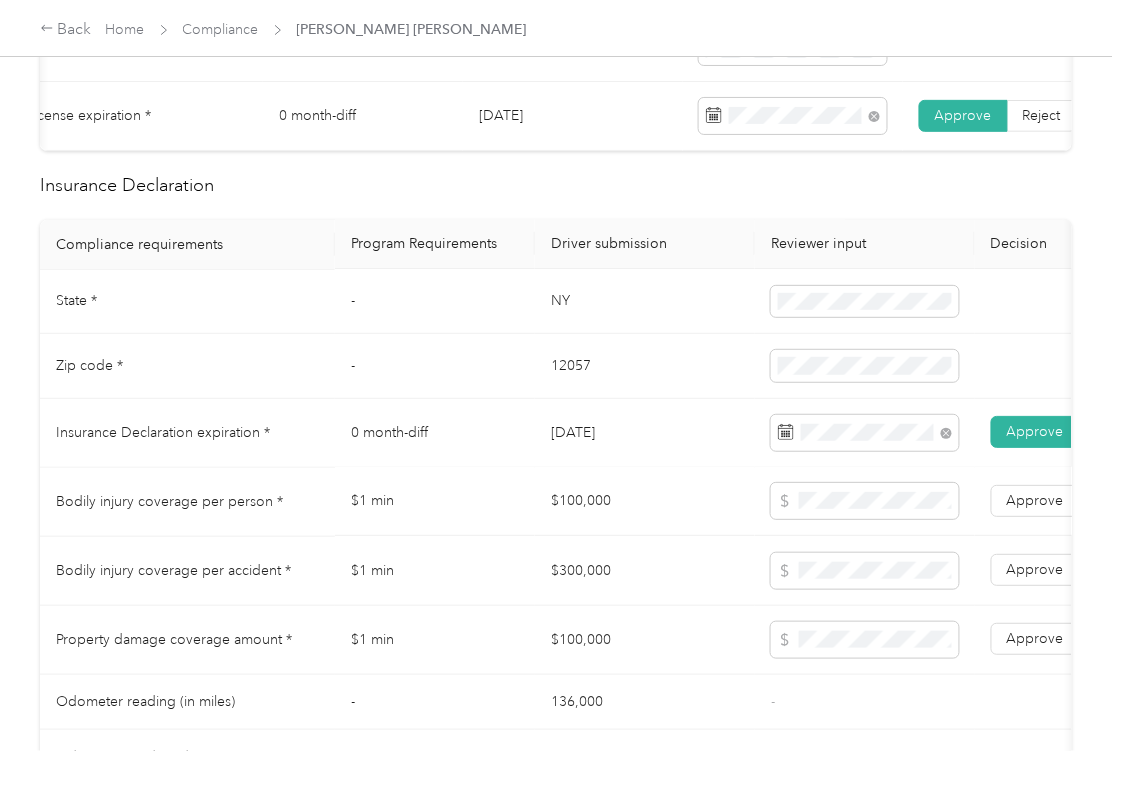 scroll, scrollTop: 800, scrollLeft: 0, axis: vertical 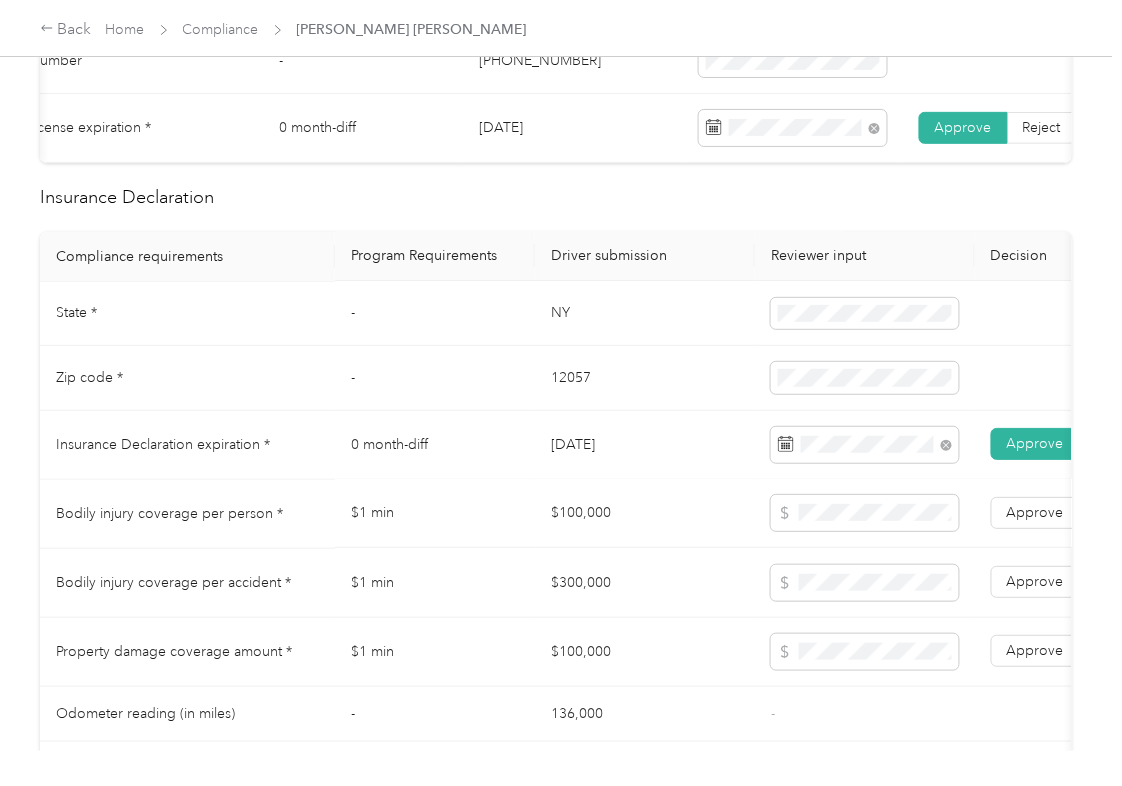 click on "$100,000" at bounding box center [645, 514] 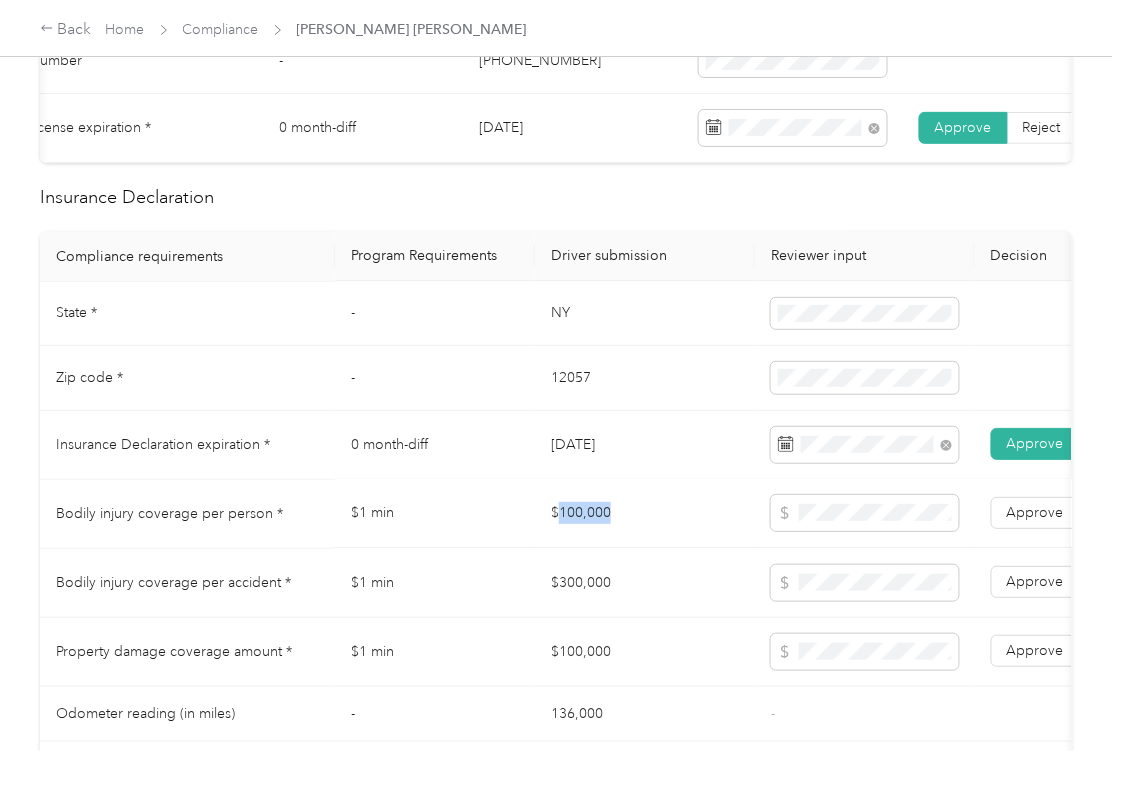 click on "$100,000" at bounding box center [645, 514] 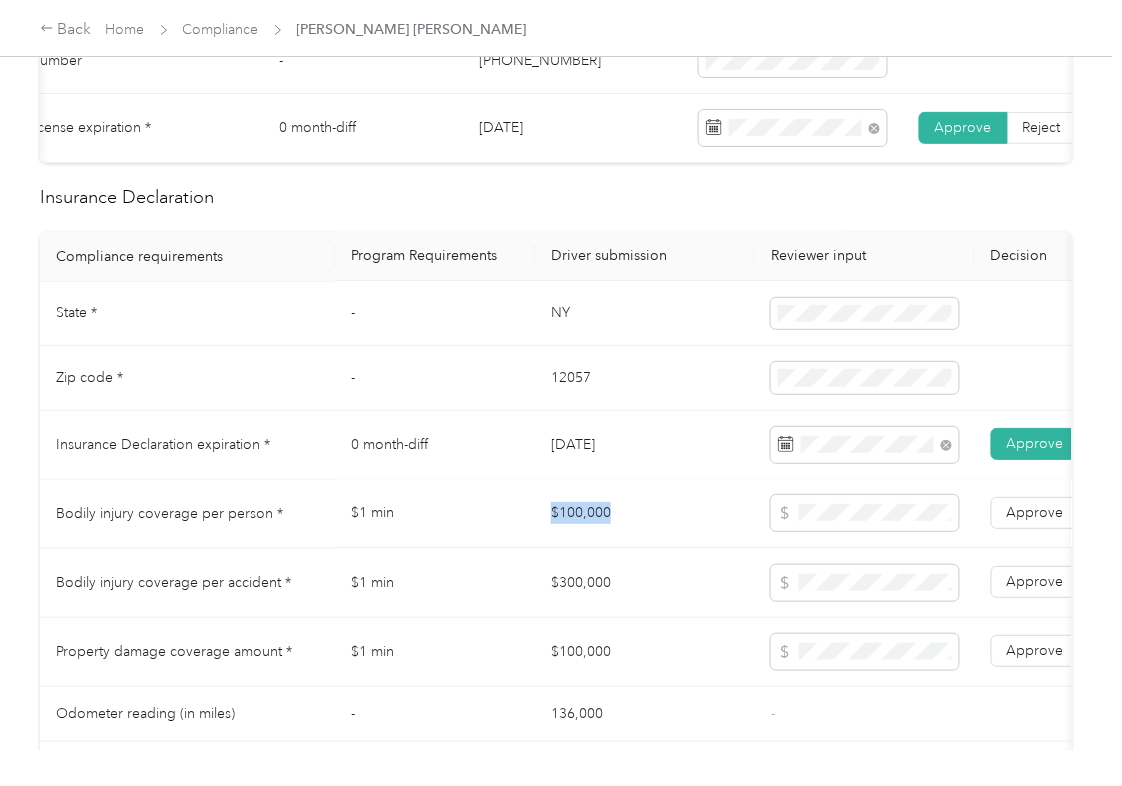 click on "$100,000" at bounding box center (645, 514) 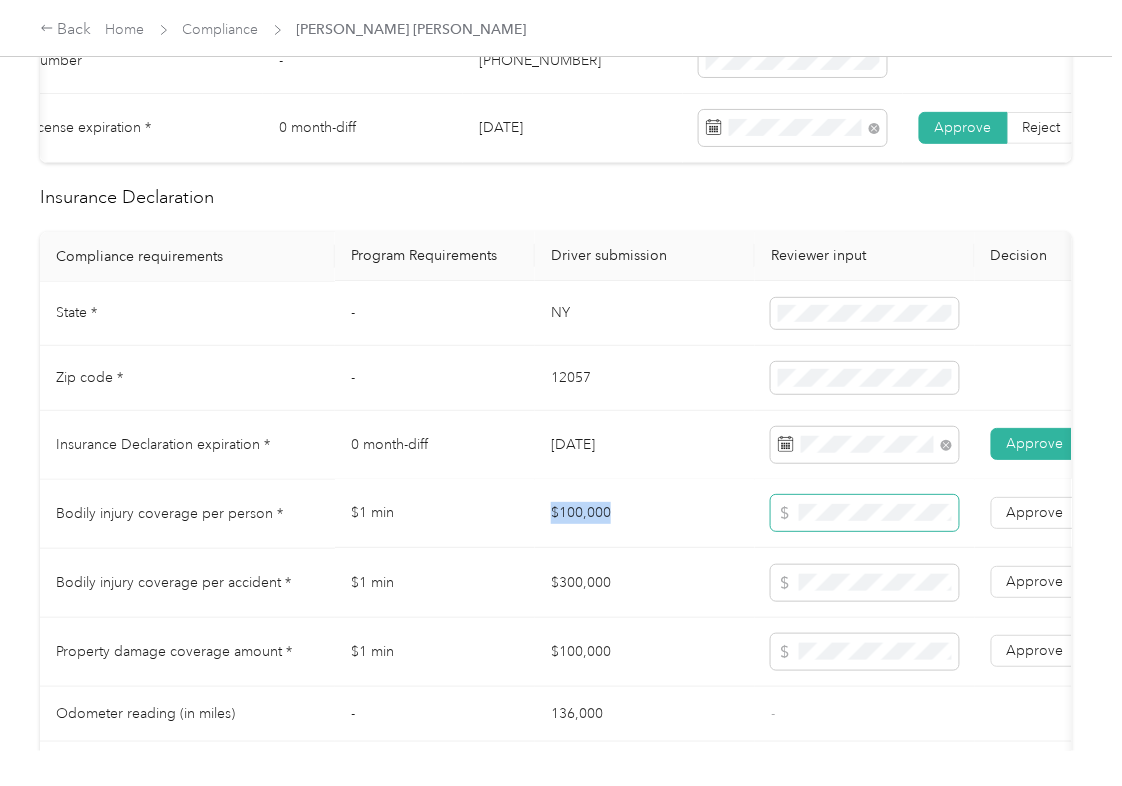 copy on "$100,000" 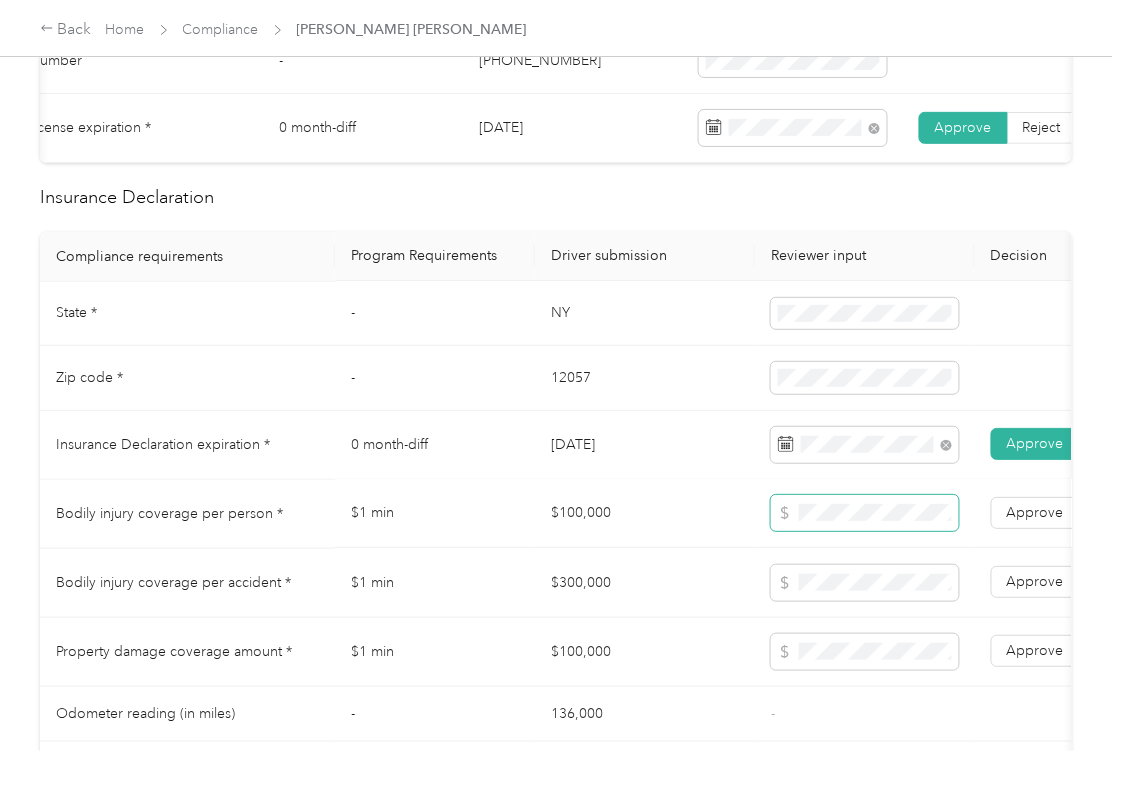 click at bounding box center (865, 514) 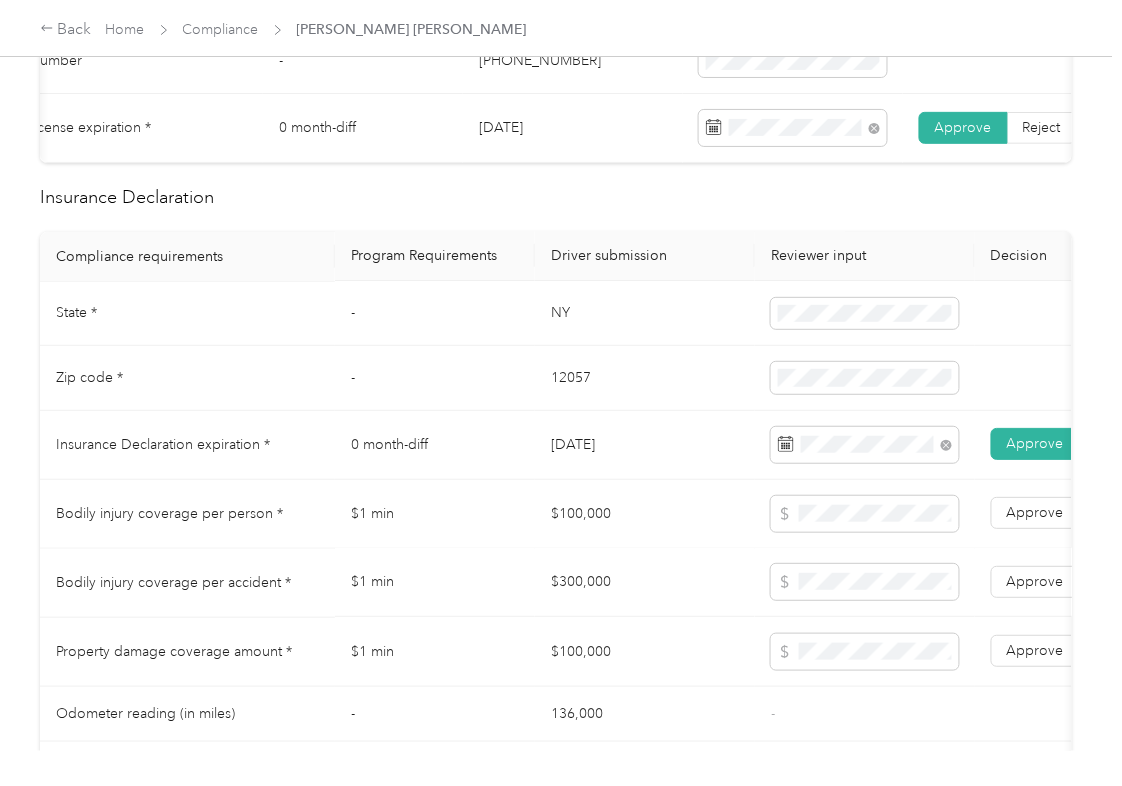 click on "$300,000" at bounding box center [645, 583] 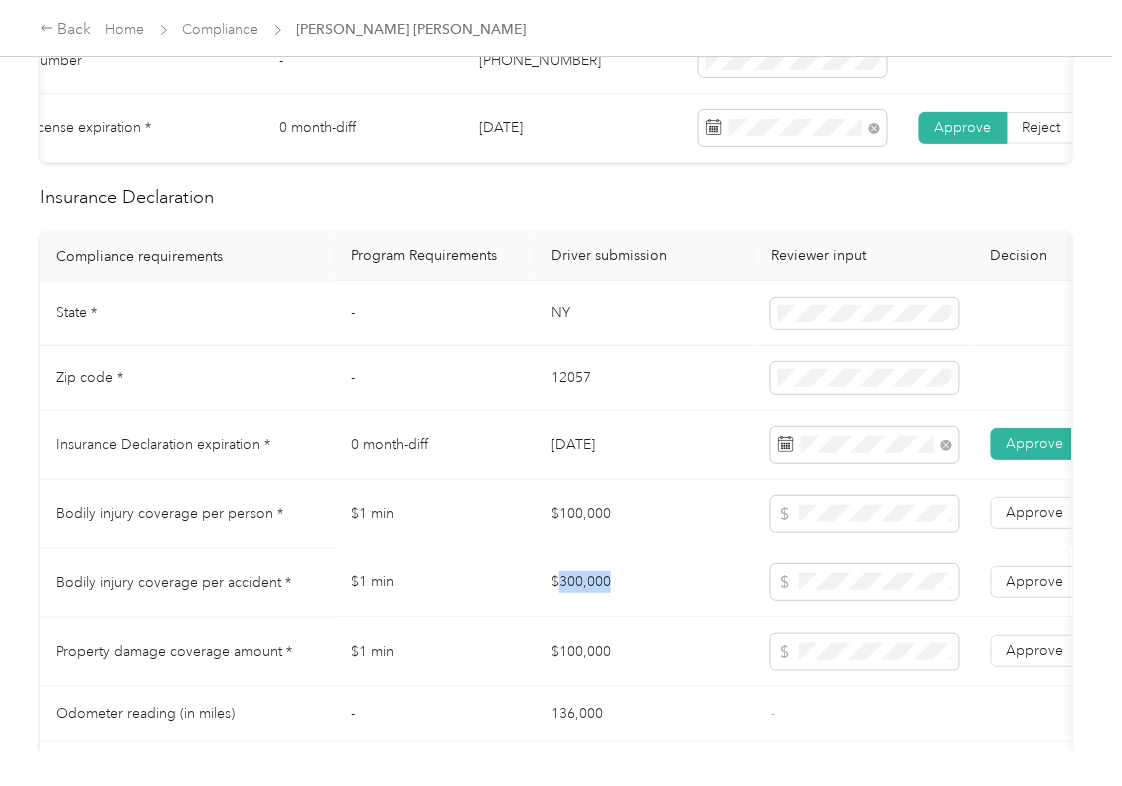 click on "$300,000" at bounding box center [645, 583] 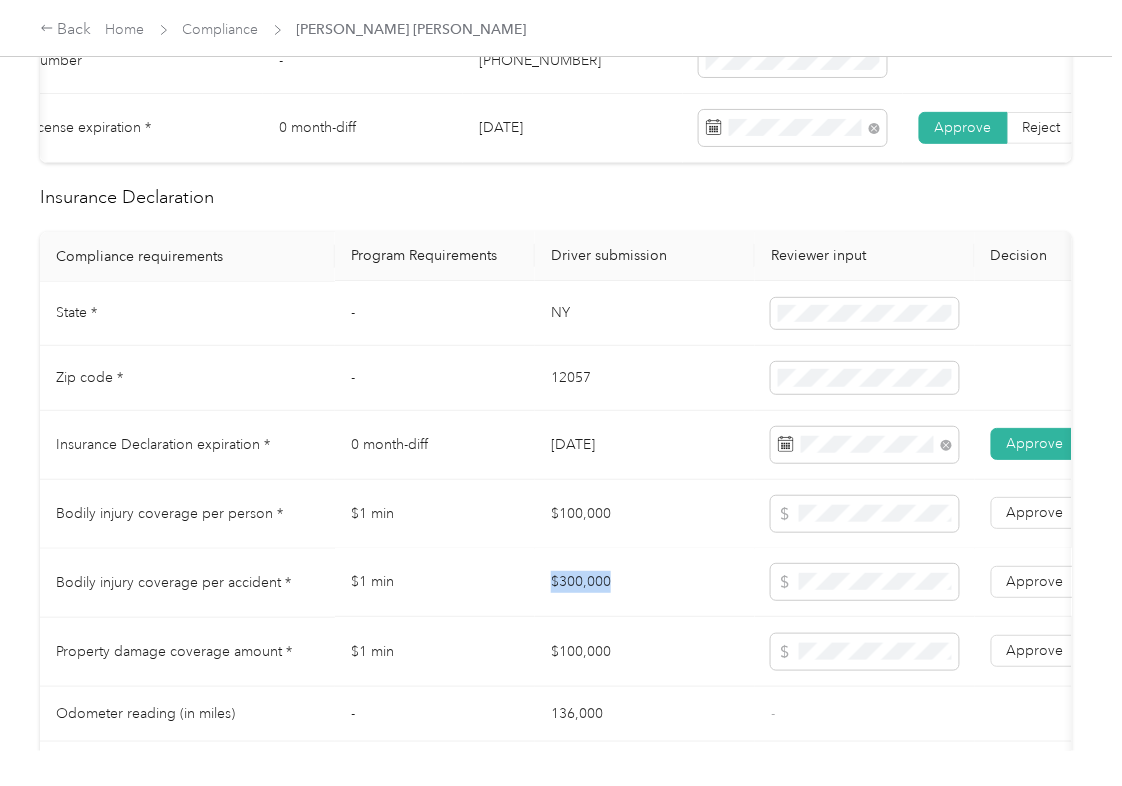 click on "$300,000" at bounding box center [645, 583] 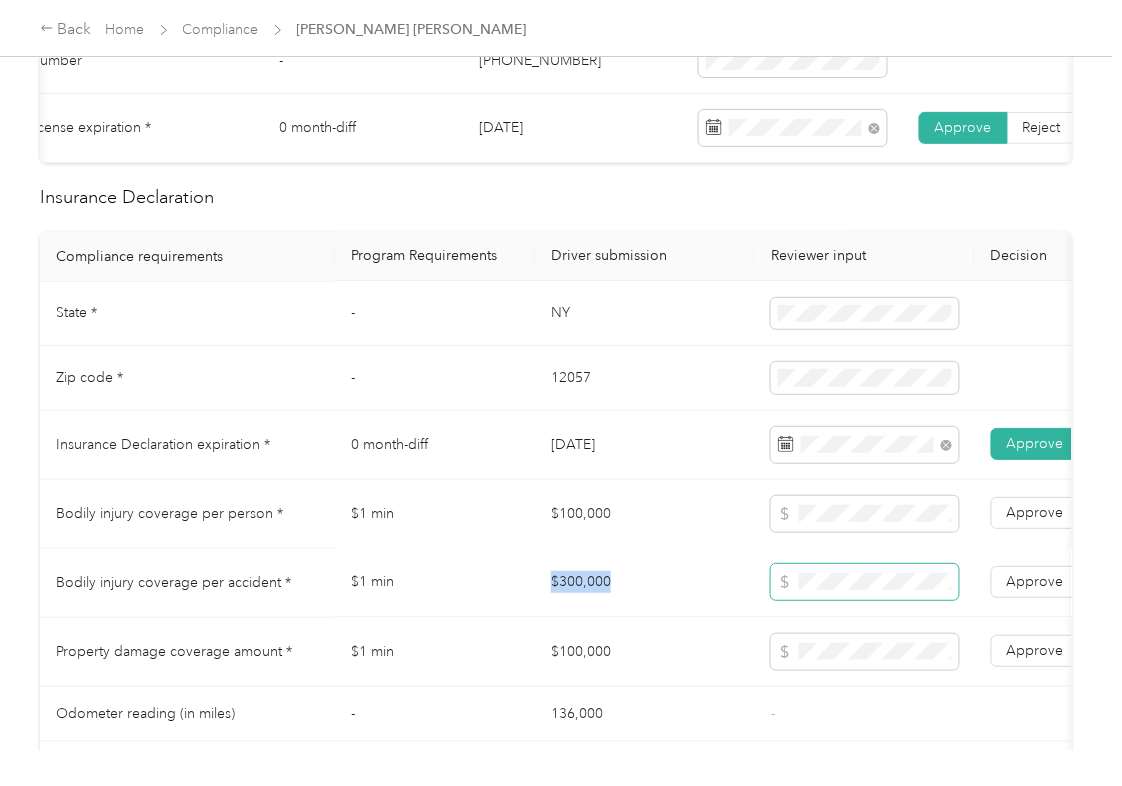 copy on "$300,000" 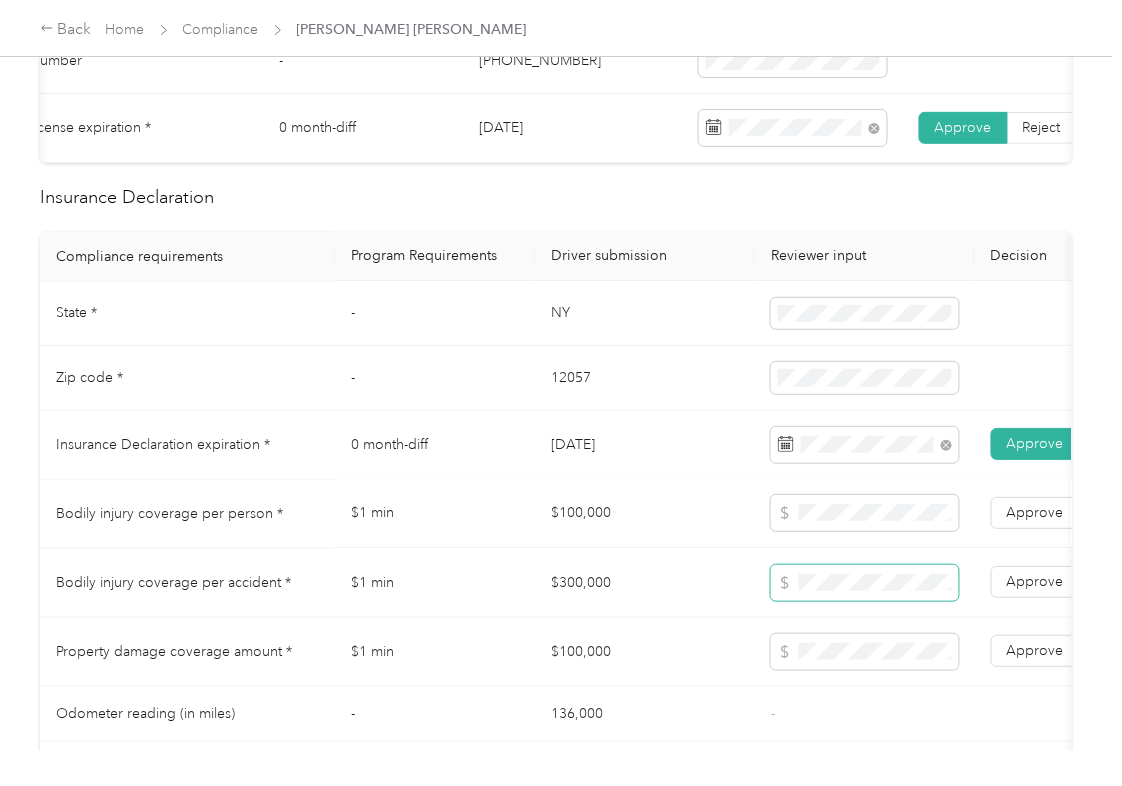 scroll, scrollTop: 933, scrollLeft: 0, axis: vertical 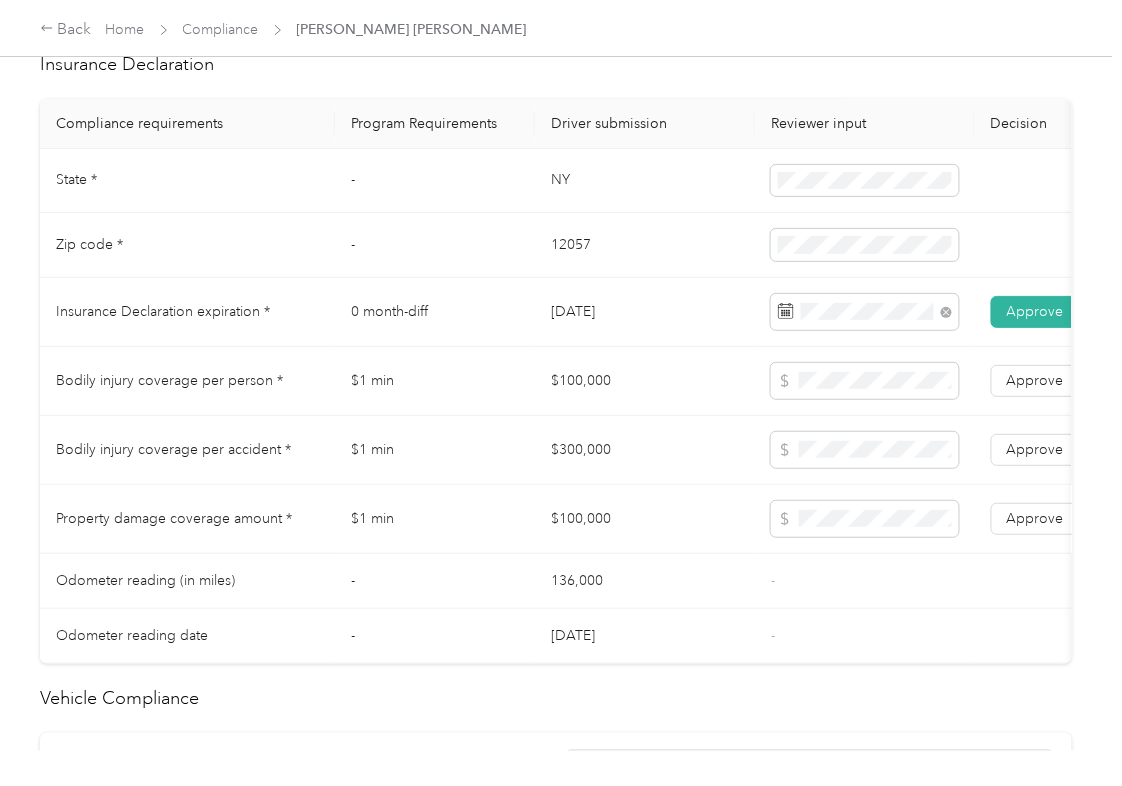 click on "Approve" at bounding box center [1035, 519] 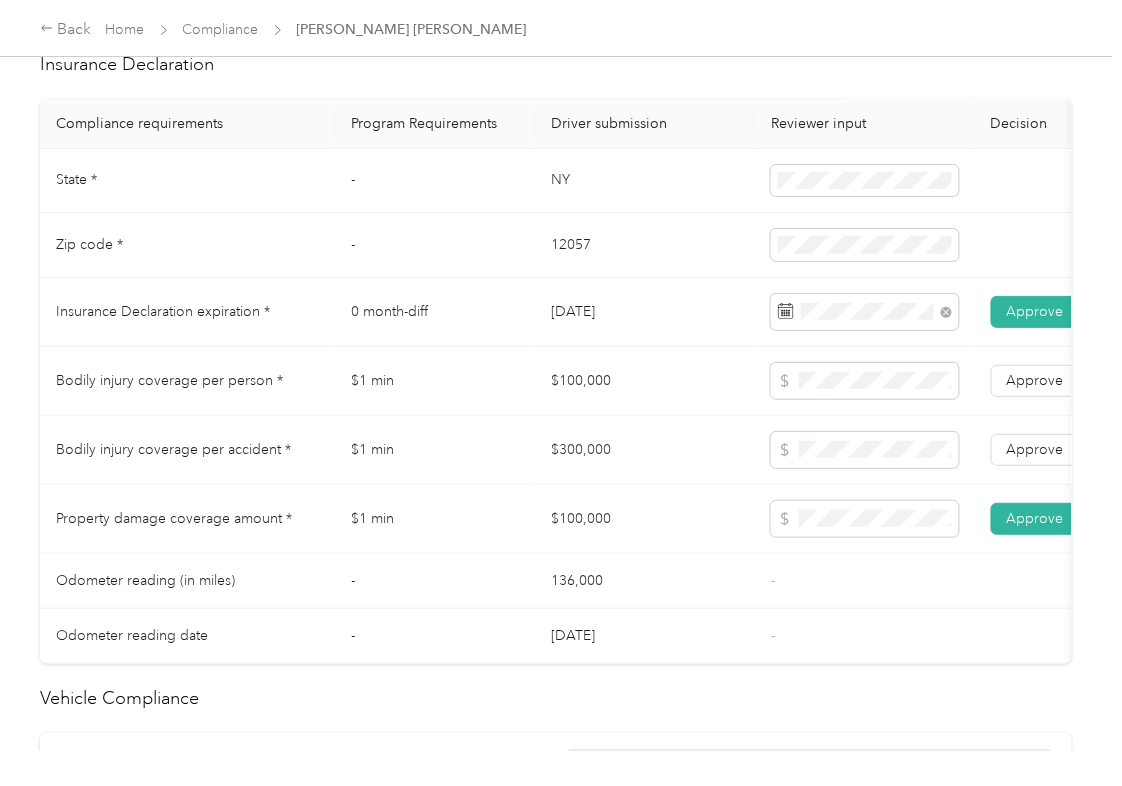drag, startPoint x: 1018, startPoint y: 468, endPoint x: 1021, endPoint y: 425, distance: 43.104523 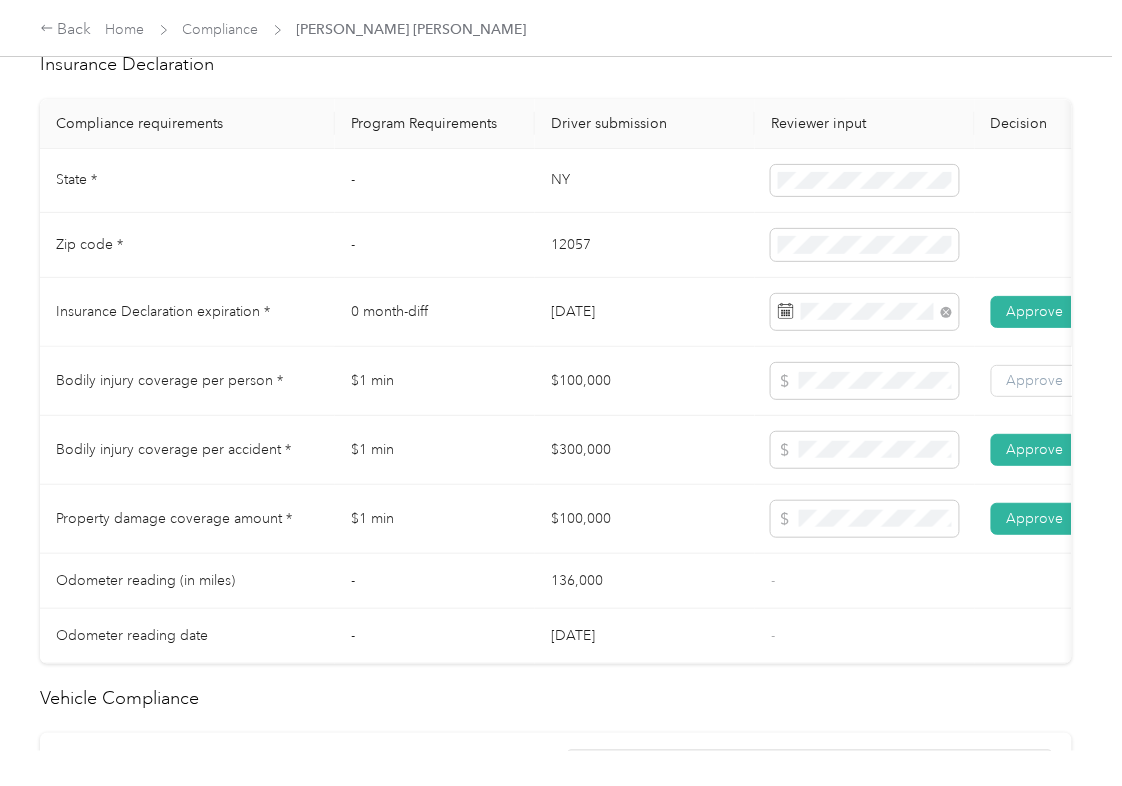 click on "Approve" at bounding box center [1035, 380] 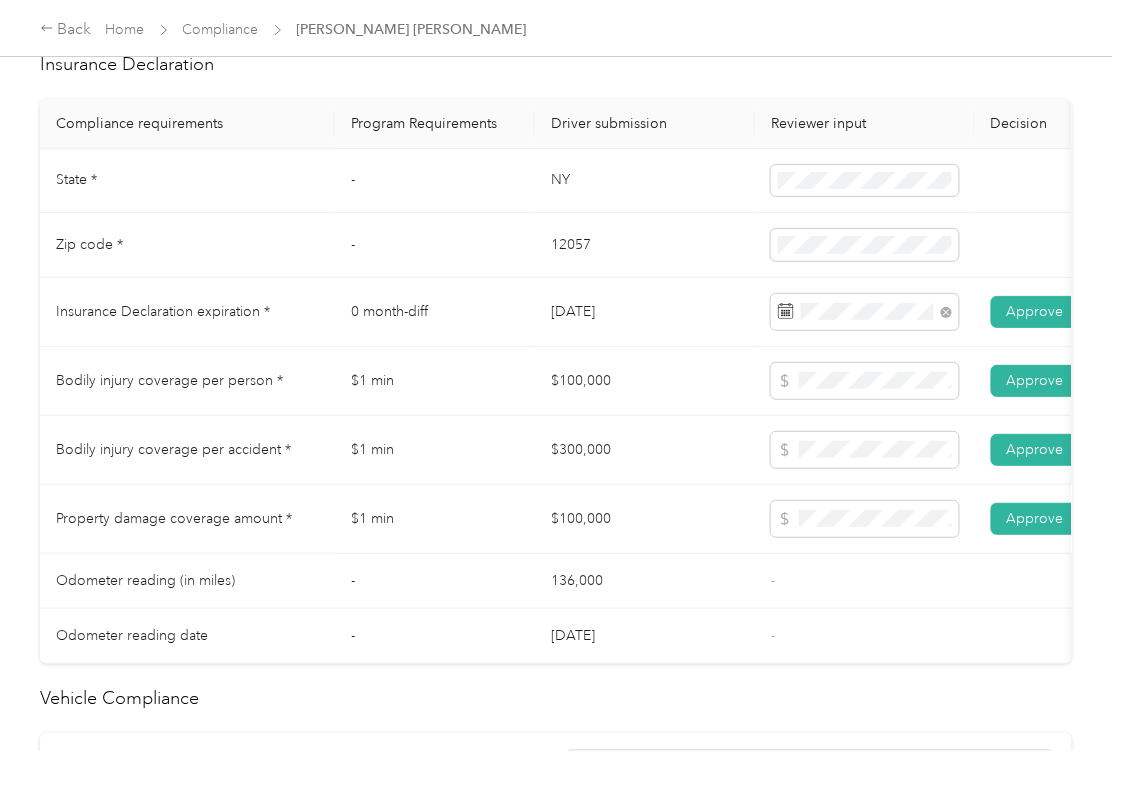 scroll, scrollTop: 1066, scrollLeft: 0, axis: vertical 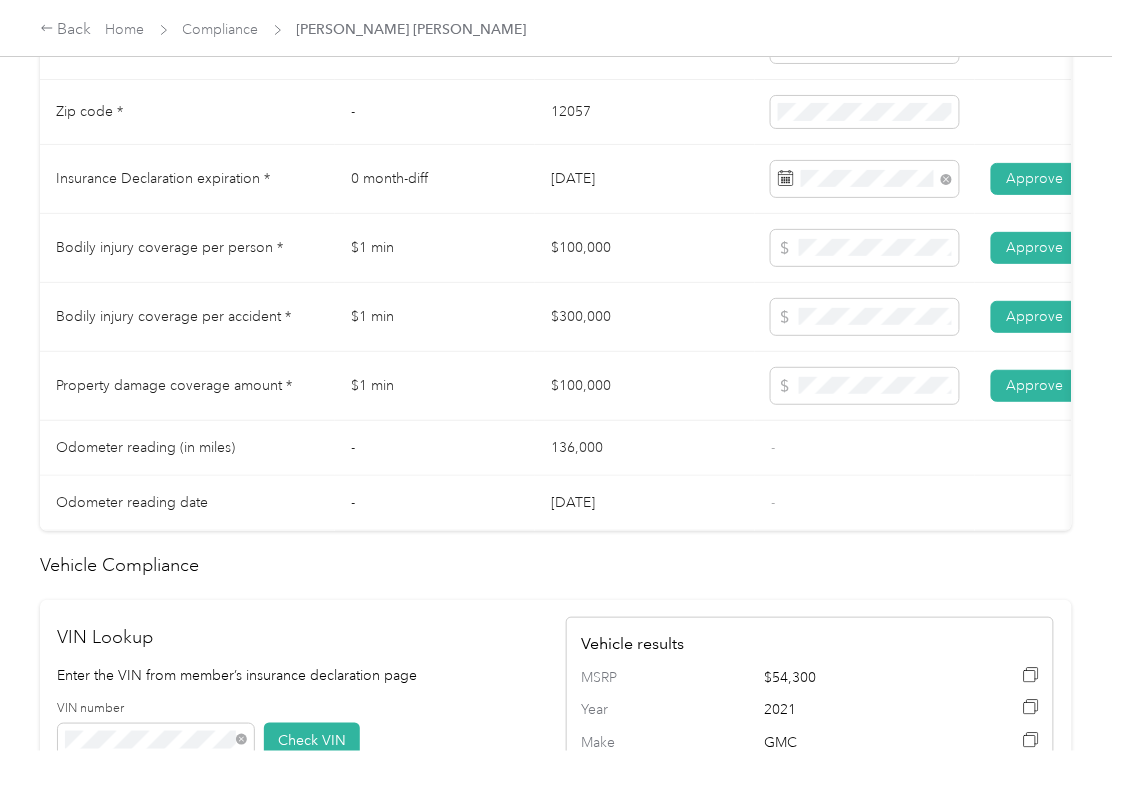 click on "136,000" at bounding box center (645, 448) 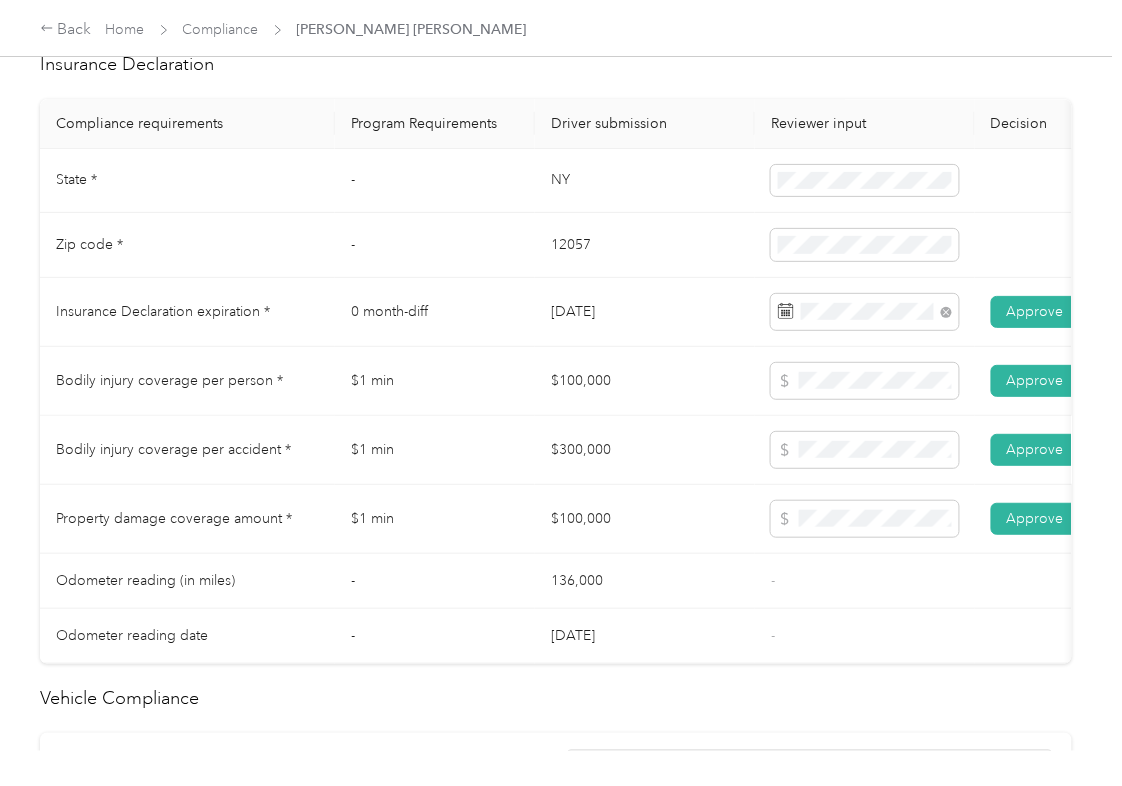 scroll, scrollTop: 0, scrollLeft: 0, axis: both 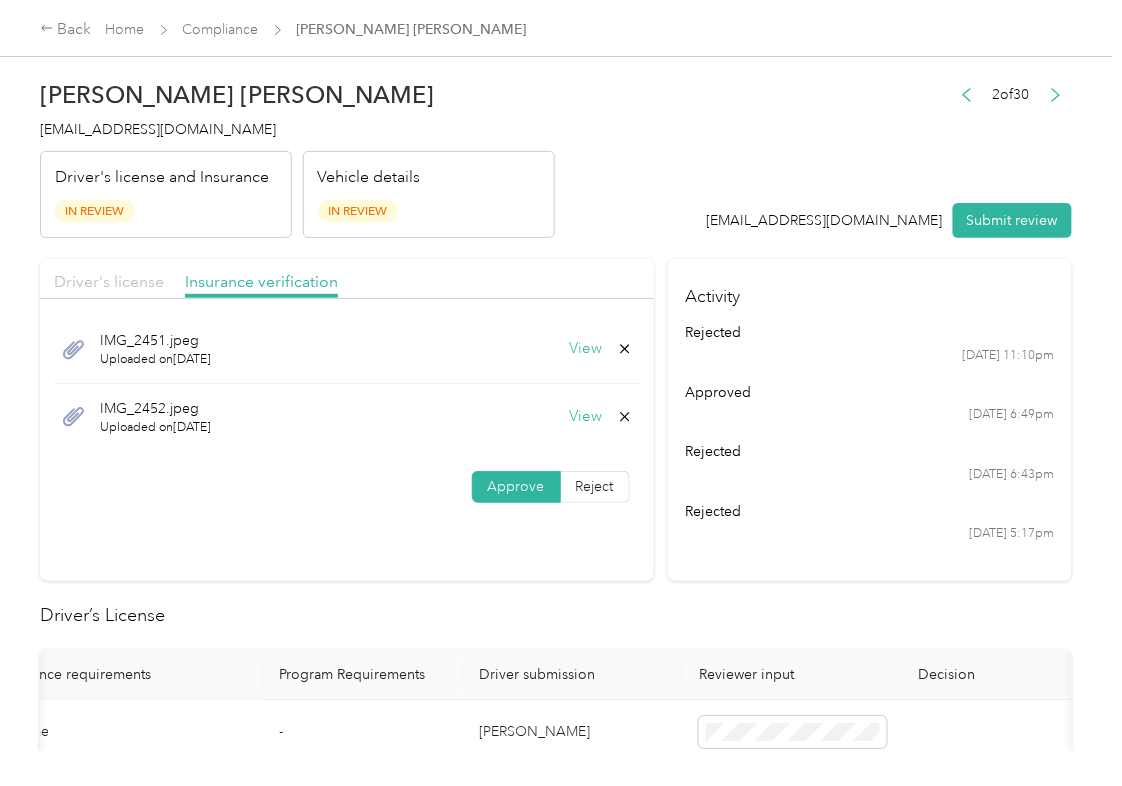 click on "Driver's license" at bounding box center (109, 281) 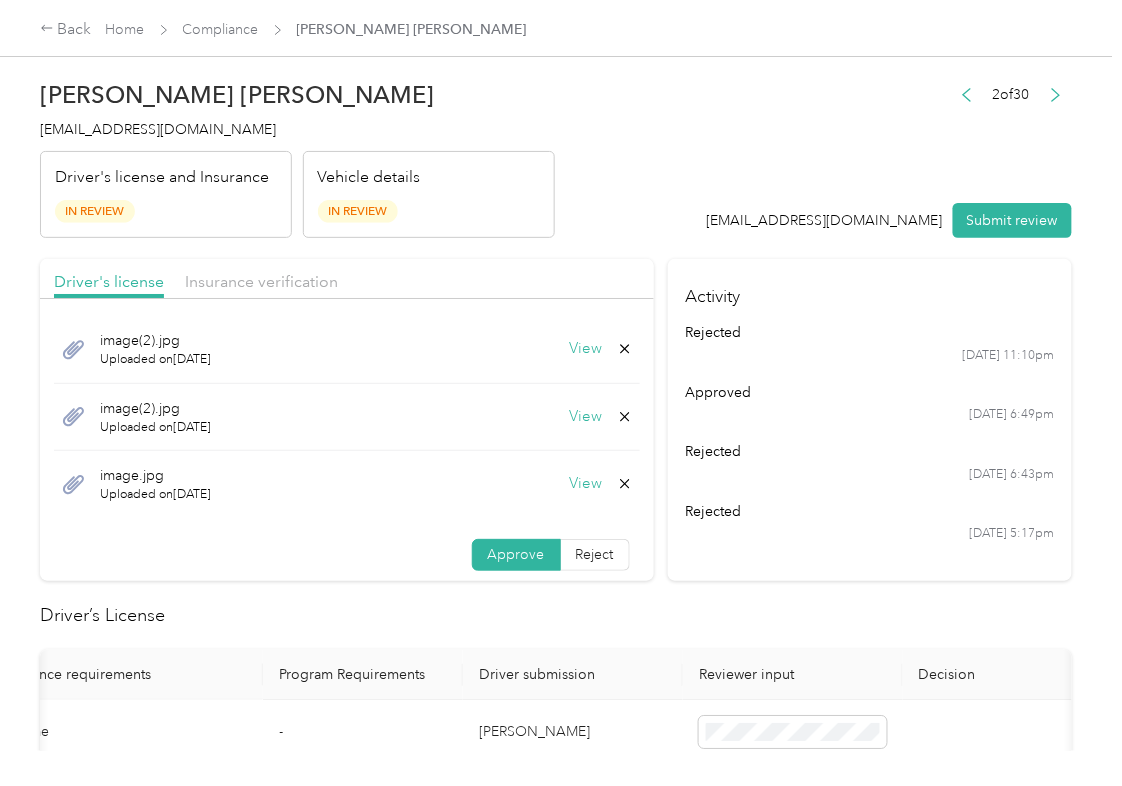 click 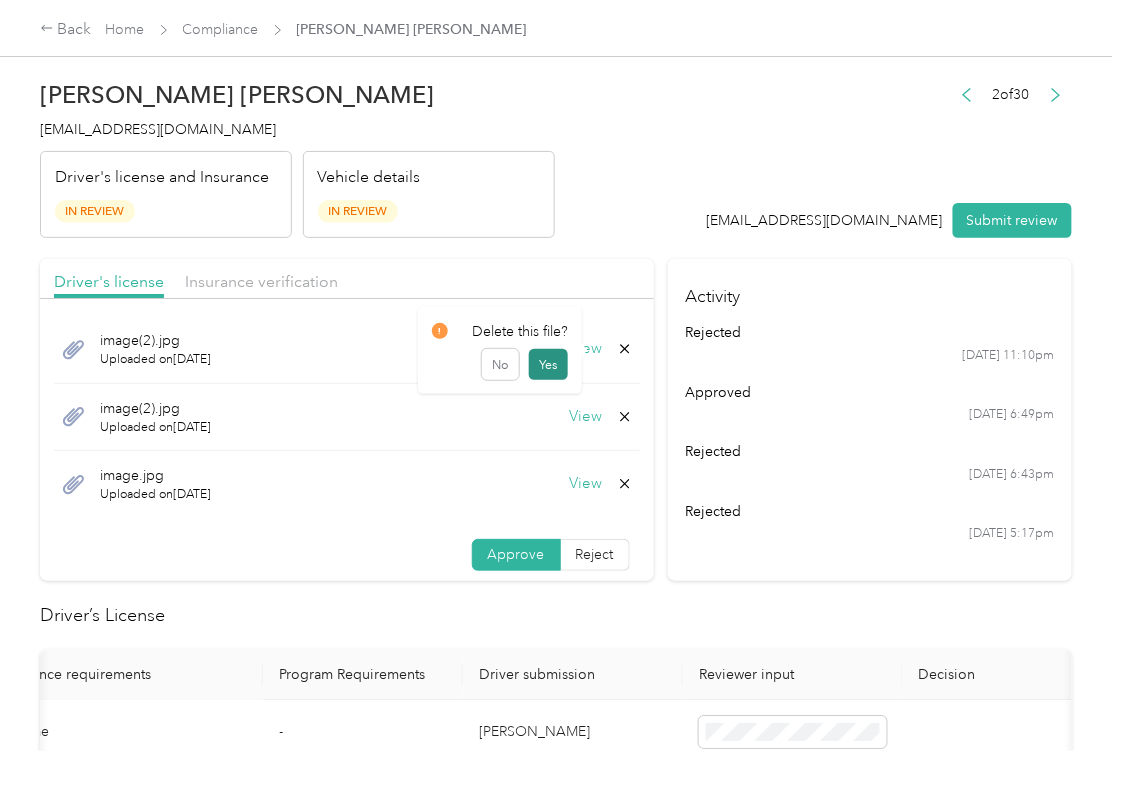 click on "Yes" at bounding box center (548, 365) 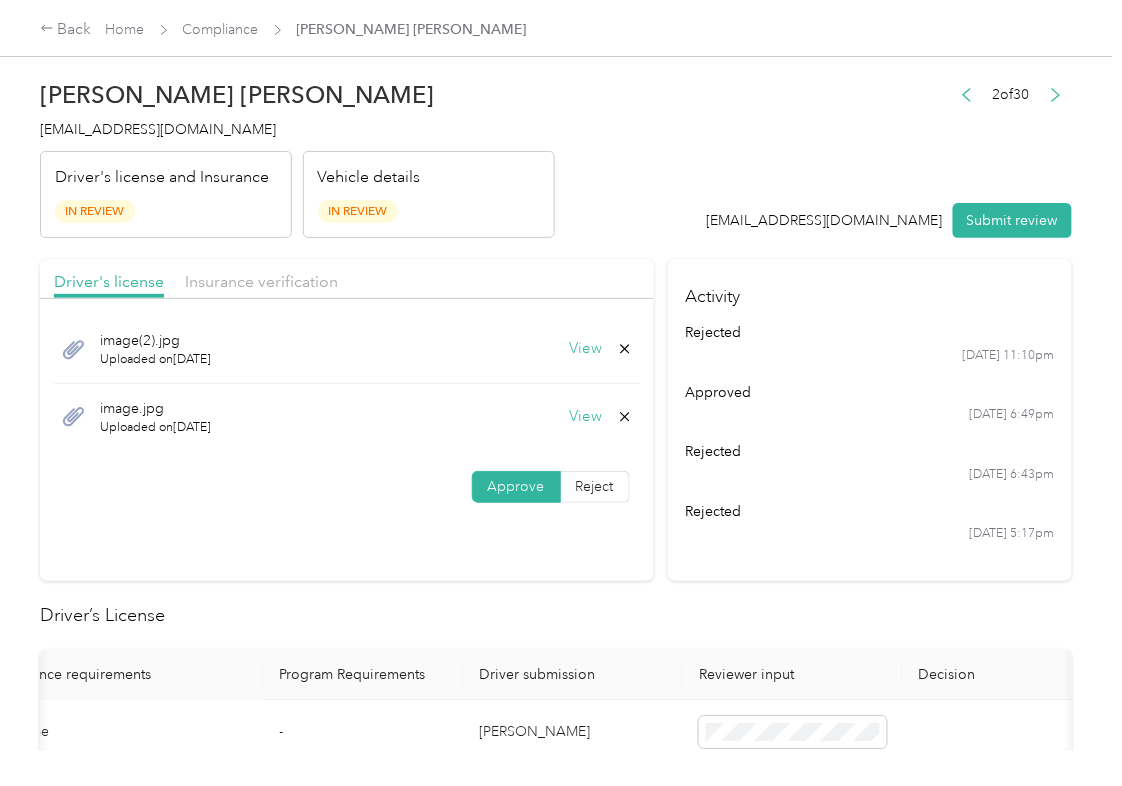 click on "View" at bounding box center (586, 349) 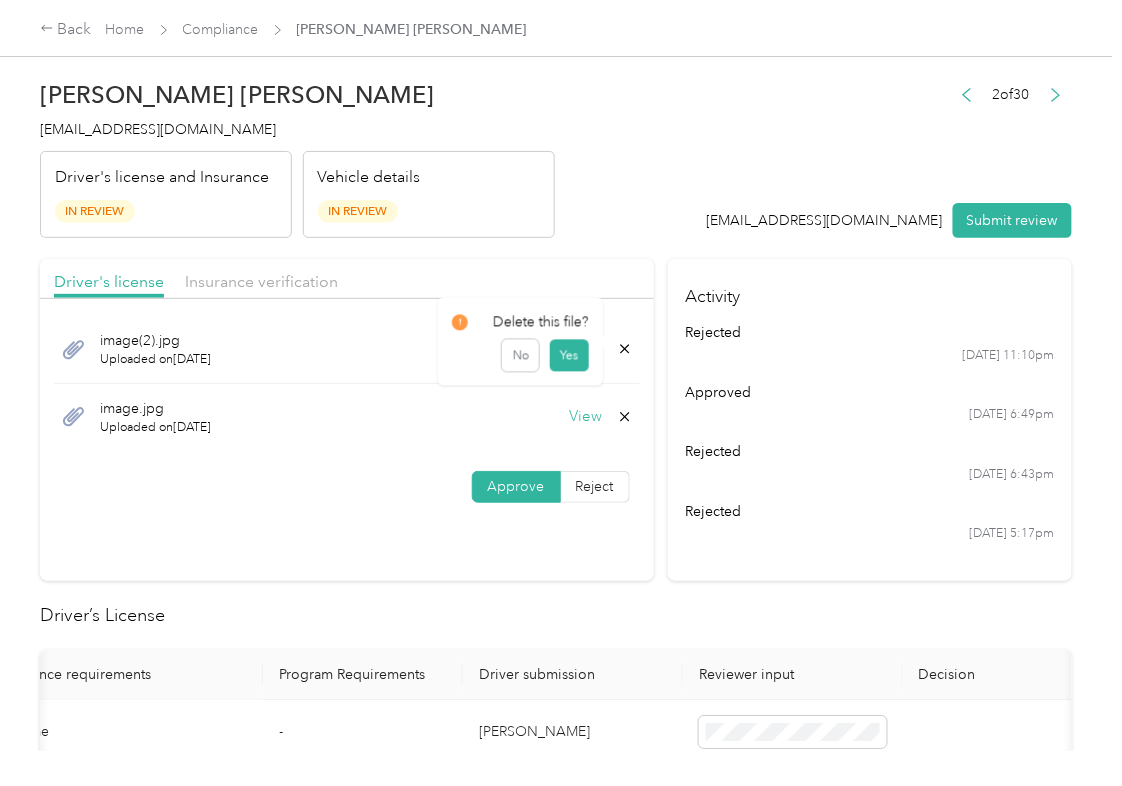 click 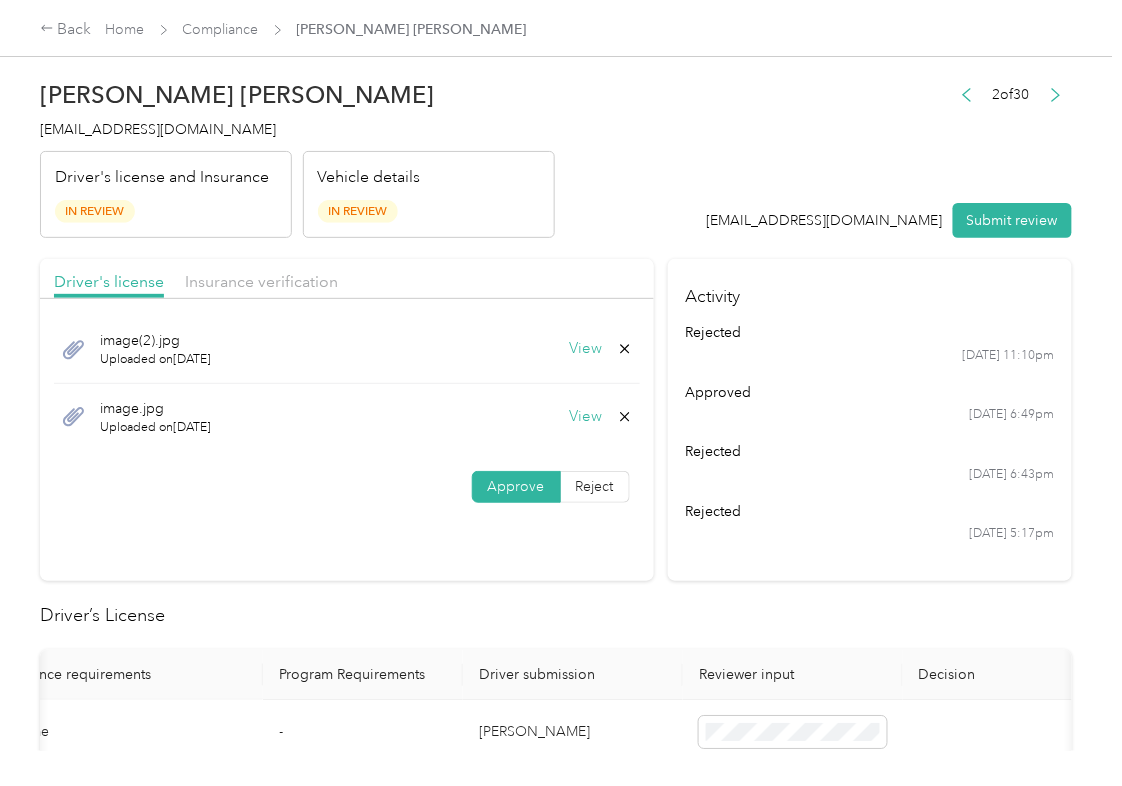 click on "Yes" at bounding box center [568, 365] 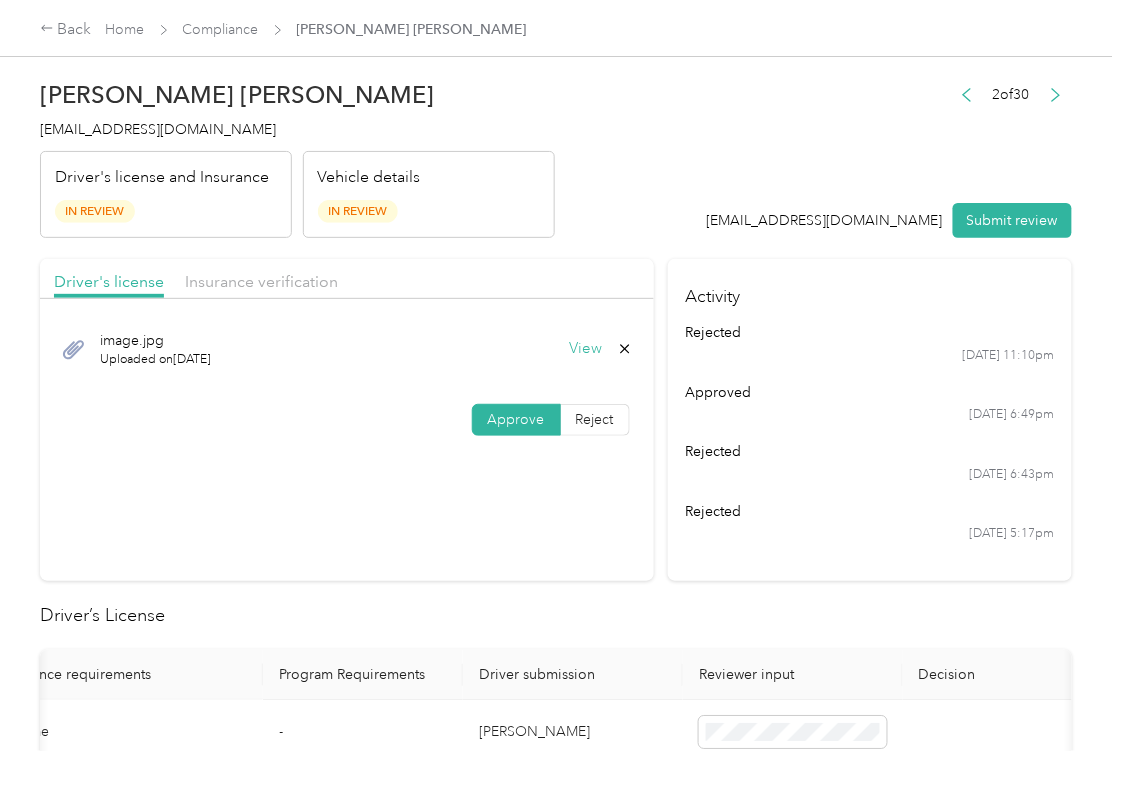 click on "View" at bounding box center [586, 349] 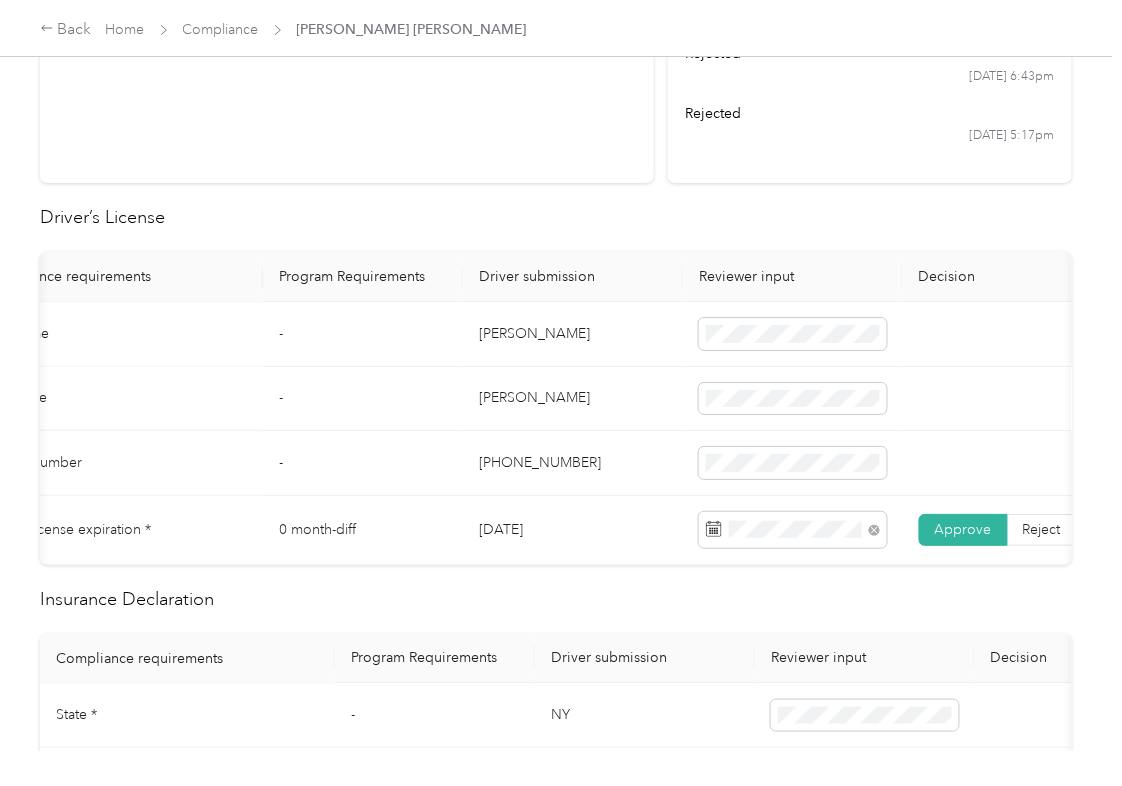 scroll, scrollTop: 400, scrollLeft: 0, axis: vertical 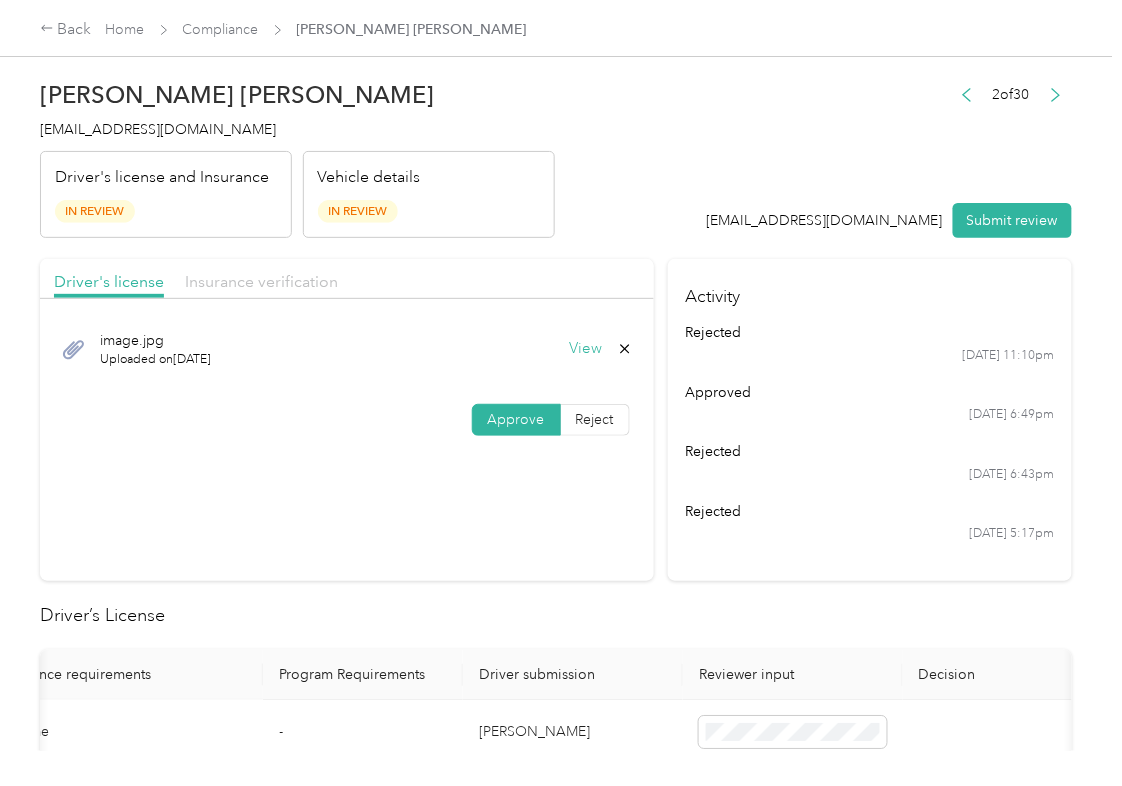click on "Insurance verification" at bounding box center (261, 281) 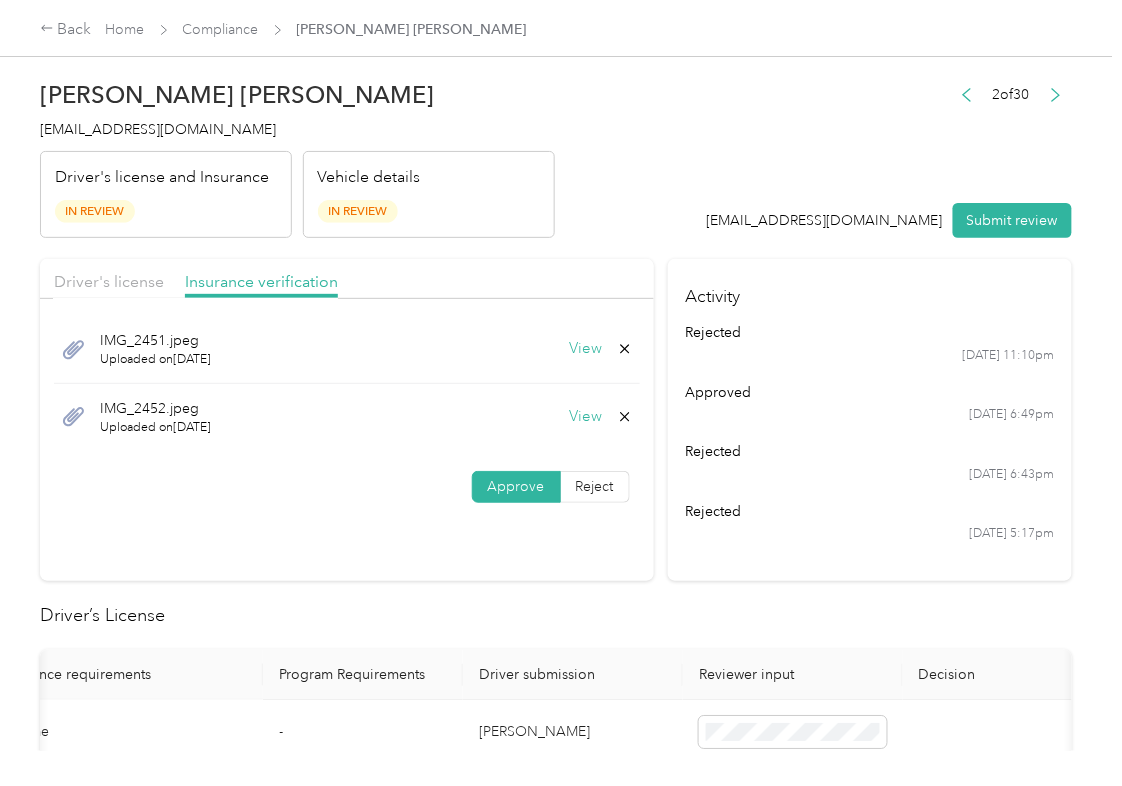 click on "View" at bounding box center [586, 349] 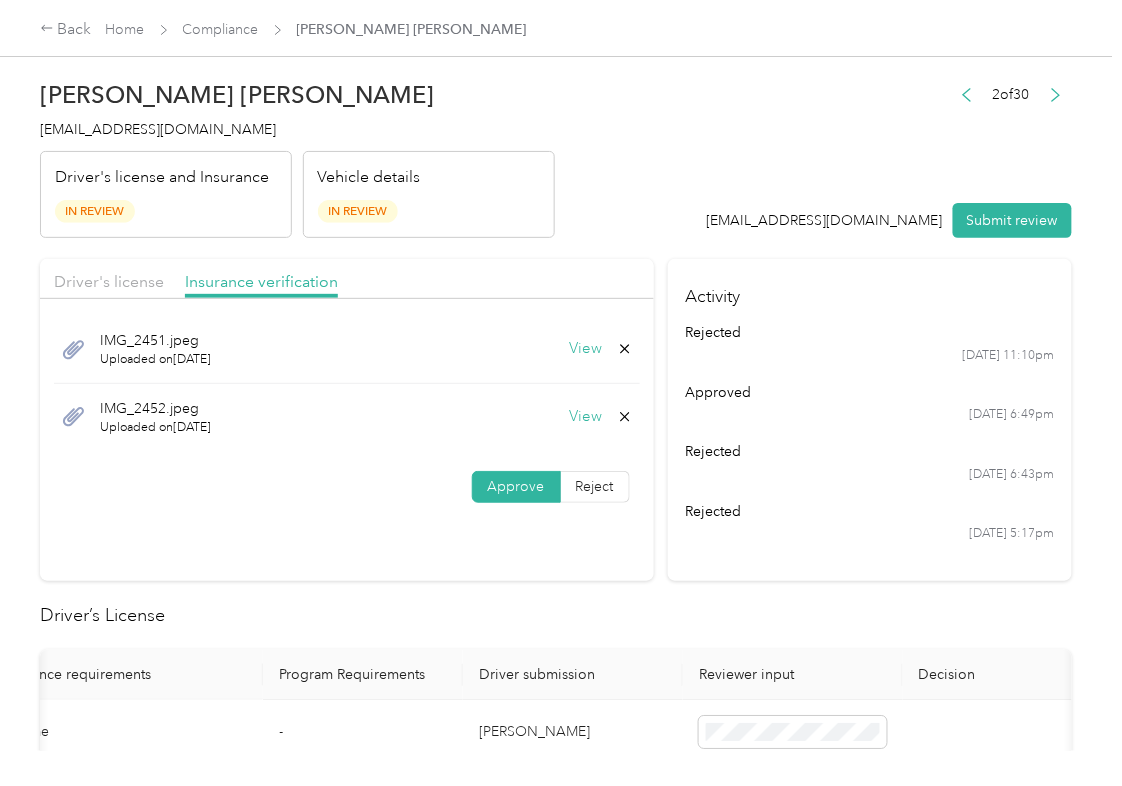click on "IMG_2452.jpeg Uploaded on  [DATE] View" at bounding box center (347, 417) 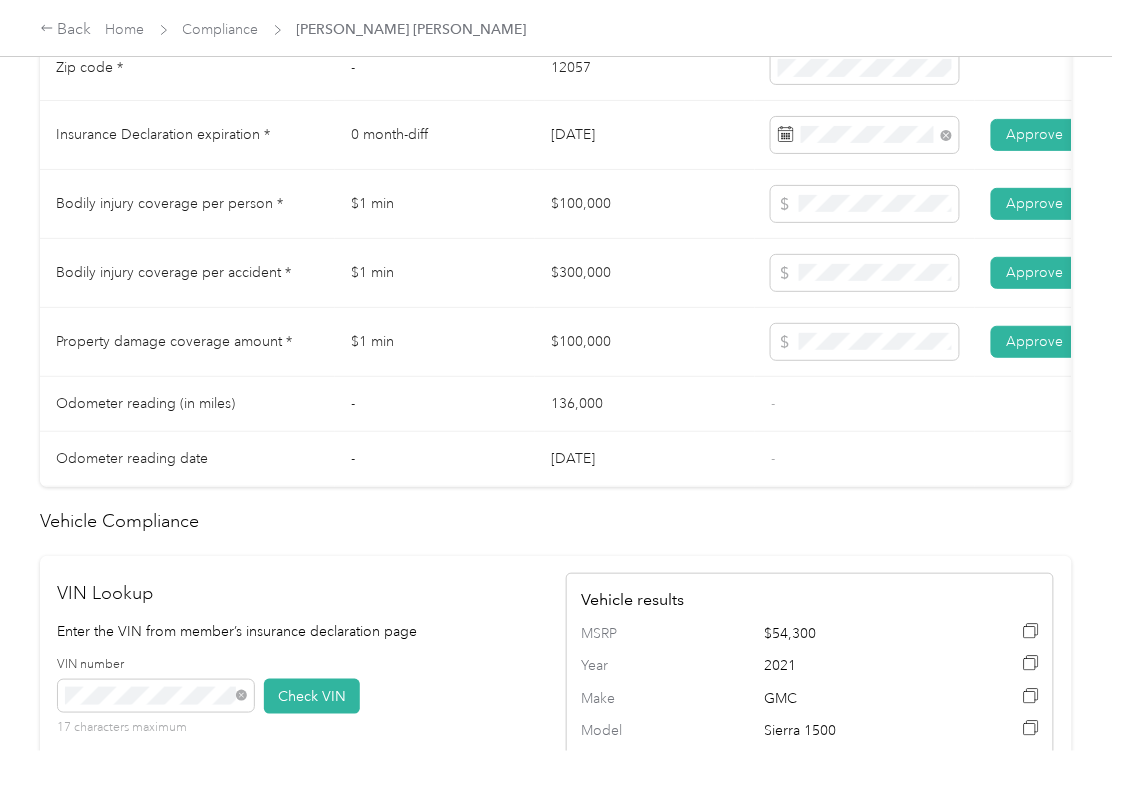 scroll, scrollTop: 1200, scrollLeft: 0, axis: vertical 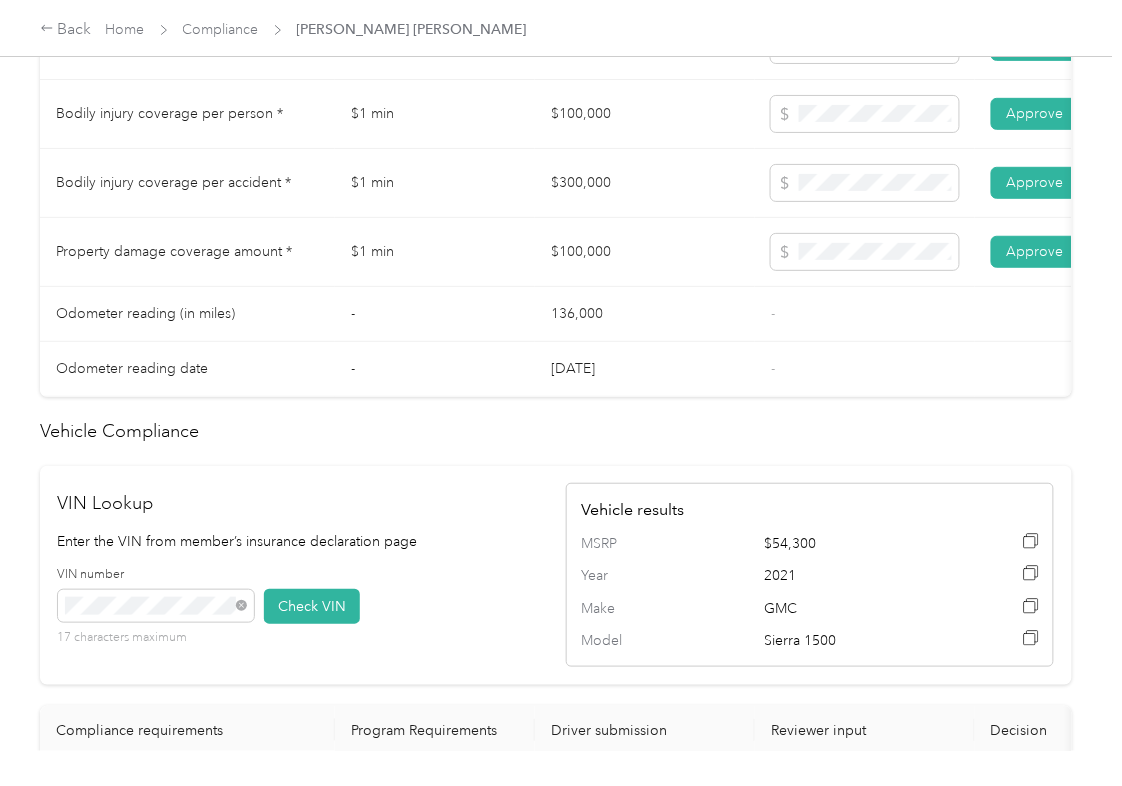 click on "Driver’s License  Compliance requirements Program Requirements Driver submission Reviewer input Decision Rejection reason             First name - [PERSON_NAME] Last name - [PERSON_NAME]	 Mobile number - [PHONE_NUMBER] Driver License expiration * 0 month-diff [DATE] Approve Reject Insurance Declaration Compliance requirements Program Requirements Driver submission Reviewer input Decision Rejection reason             State * - [US_STATE] Zip code * - 12057 Insurance Declaration expiration * 0 month-diff [DATE] Approve Reject Bodily injury coverage per person * $1 min $100,000 Approve Reject Bodily injury coverage per accident * $1 min $300,000 Approve Reject Property damage coverage amount * $1 min $100,000 Approve Reject Odometer reading (in miles) - 136,000 - Odometer reading date - [DATE] - Vehicle Compliance VIN Lookup Enter the VIN from member’s insurance declaration page VIN number   17 characters maximum Check VIN Vehicle results MSRP $54,300 Year [DATE] Make GMC Model Sierra 1500 Reviewer input" at bounding box center (556, 276) 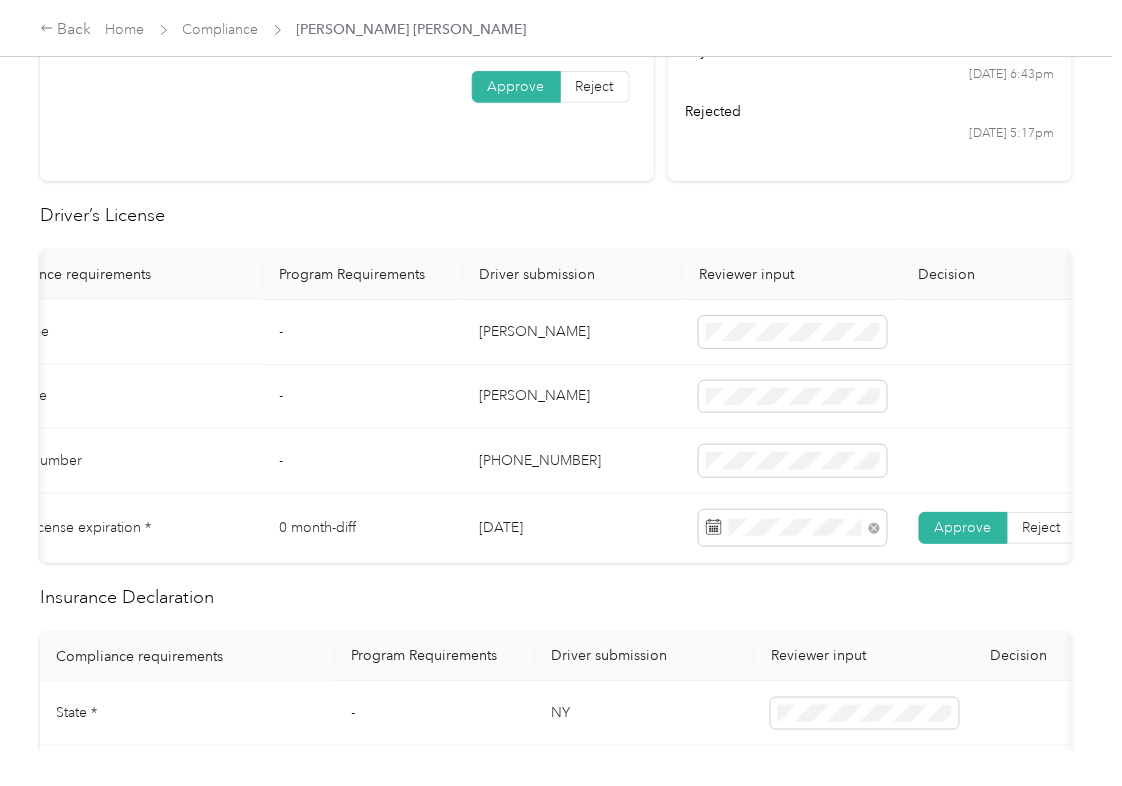 scroll, scrollTop: 0, scrollLeft: 0, axis: both 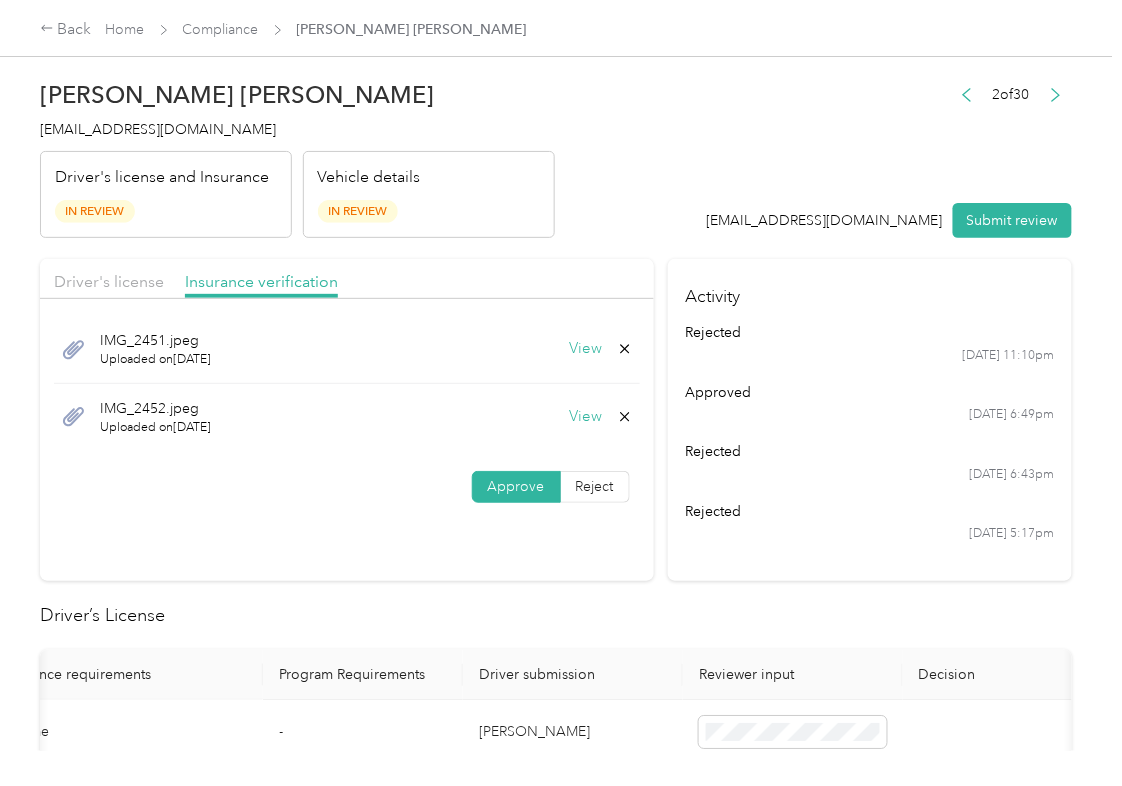 click on "Submit review" at bounding box center [1012, 220] 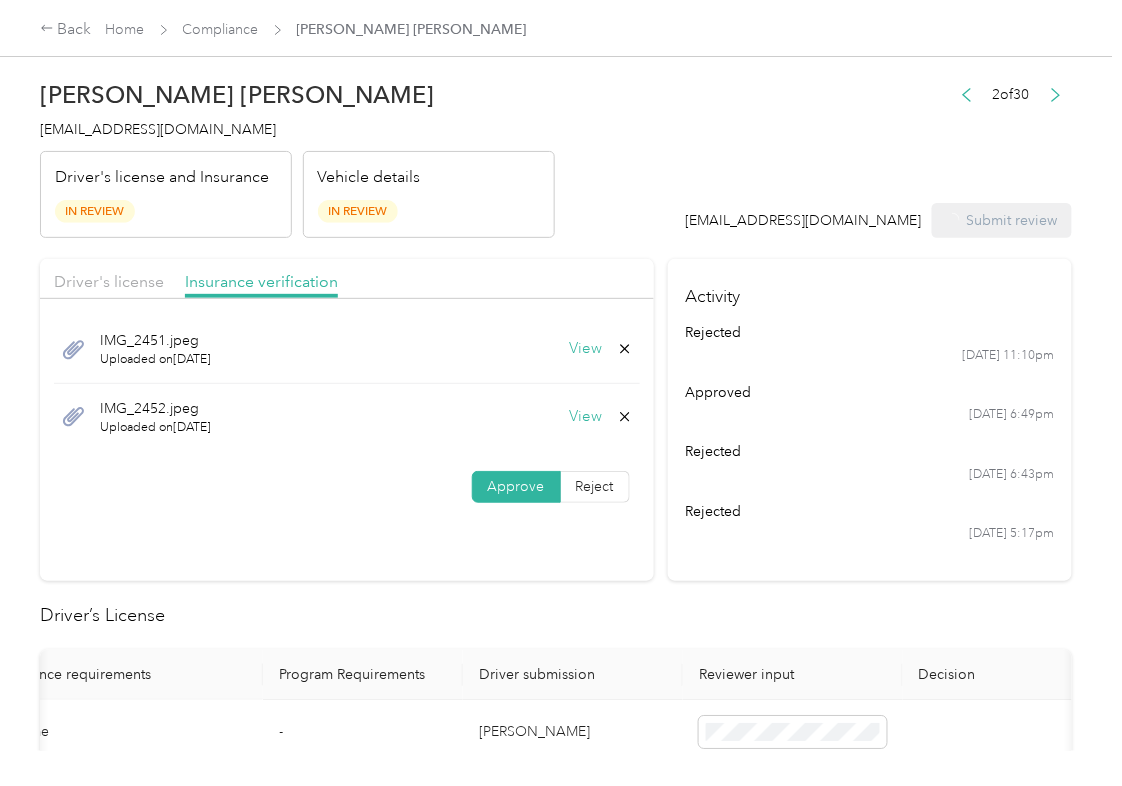 click on "[PERSON_NAME] [PERSON_NAME]	 [PERSON_NAME][EMAIL_ADDRESS][DOMAIN_NAME] Driver's license and Insurance In Review Vehicle details In Review" at bounding box center [297, 154] 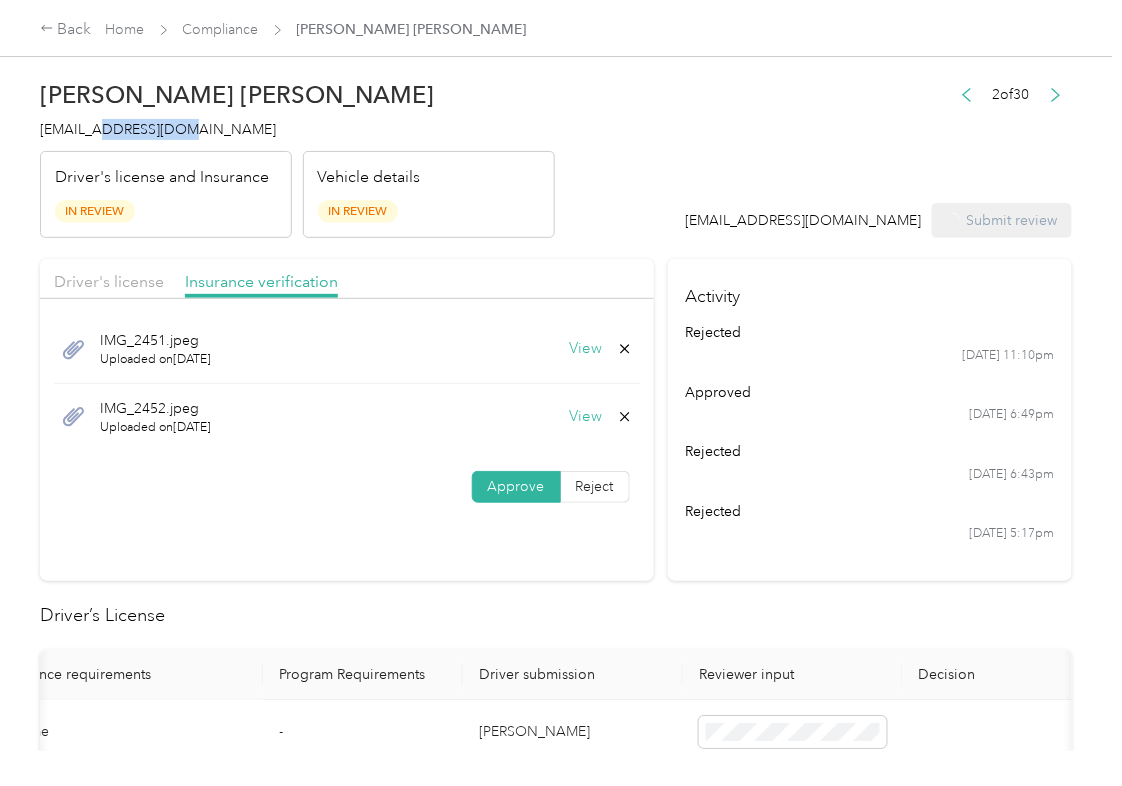 click on "[PERSON_NAME] [PERSON_NAME]	 [PERSON_NAME][EMAIL_ADDRESS][DOMAIN_NAME] Driver's license and Insurance In Review Vehicle details In Review" at bounding box center (297, 154) 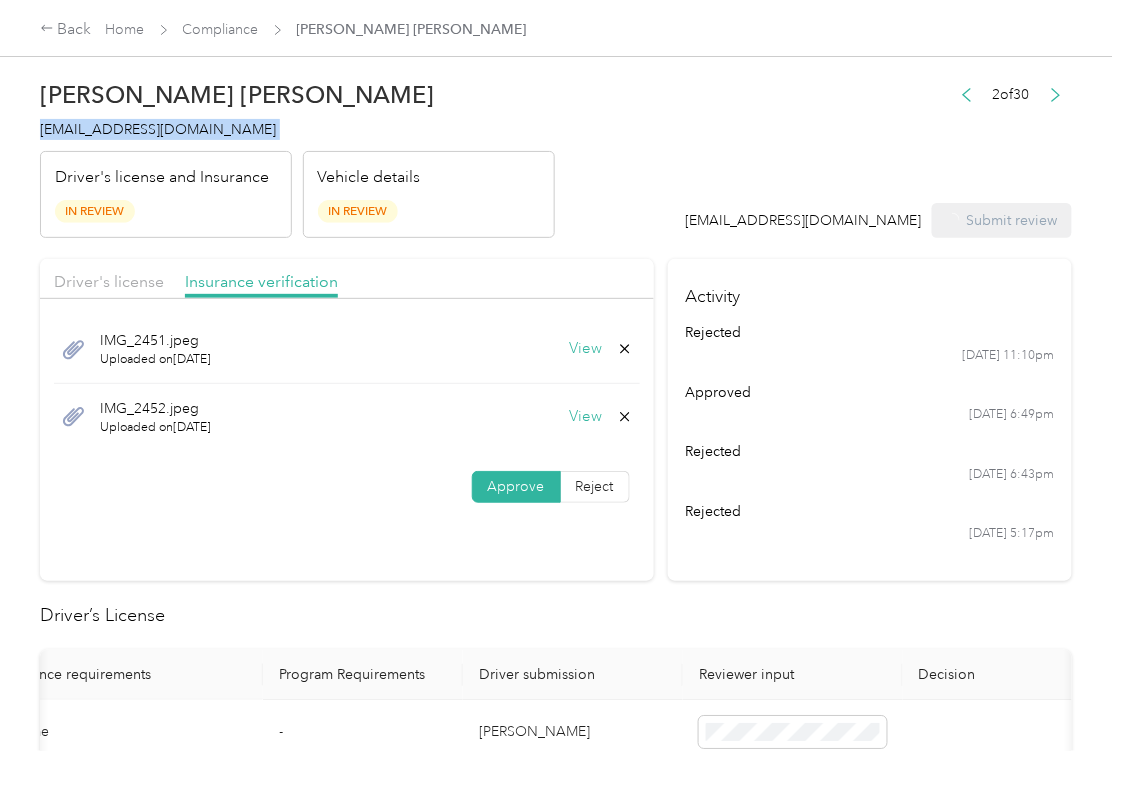 click on "[PERSON_NAME] [PERSON_NAME]	 [PERSON_NAME][EMAIL_ADDRESS][DOMAIN_NAME] Driver's license and Insurance In Review Vehicle details In Review" at bounding box center [297, 154] 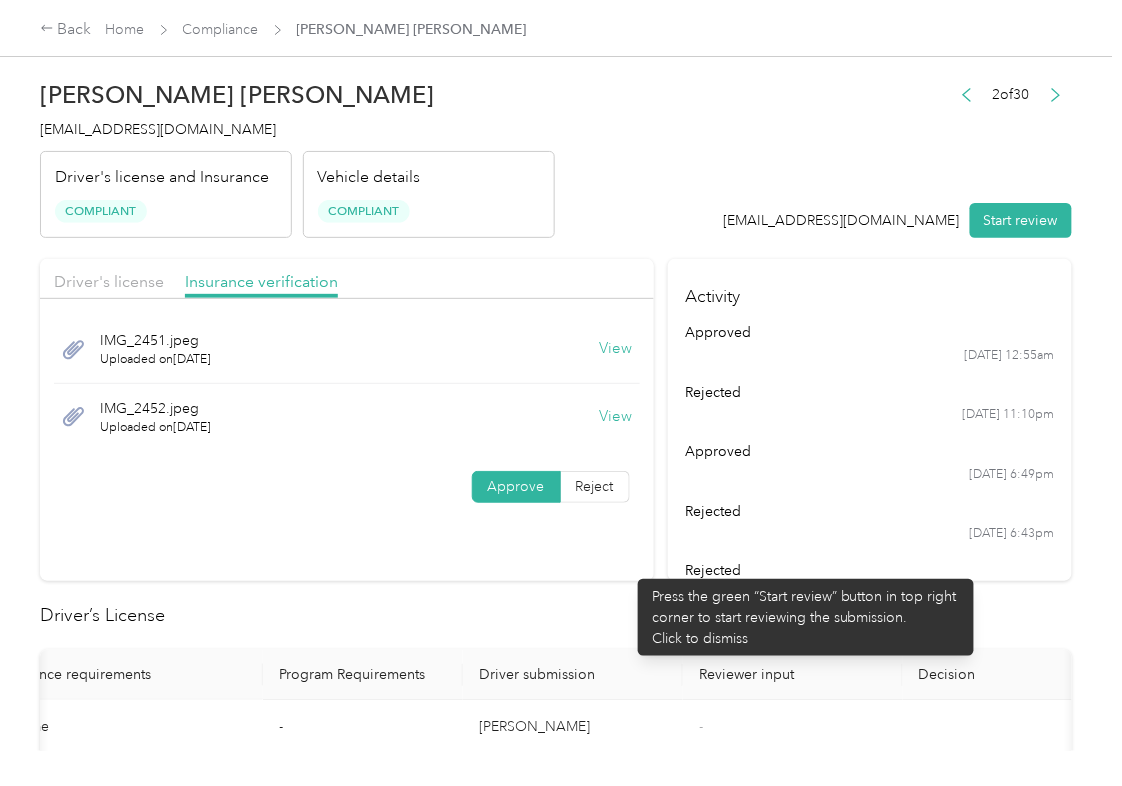 click on "Driver's license Insurance verification IMG_2451.jpeg Uploaded on  [DATE] View IMG_2452.jpeg Uploaded on  [DATE] View Approve Reject" at bounding box center (347, 420) 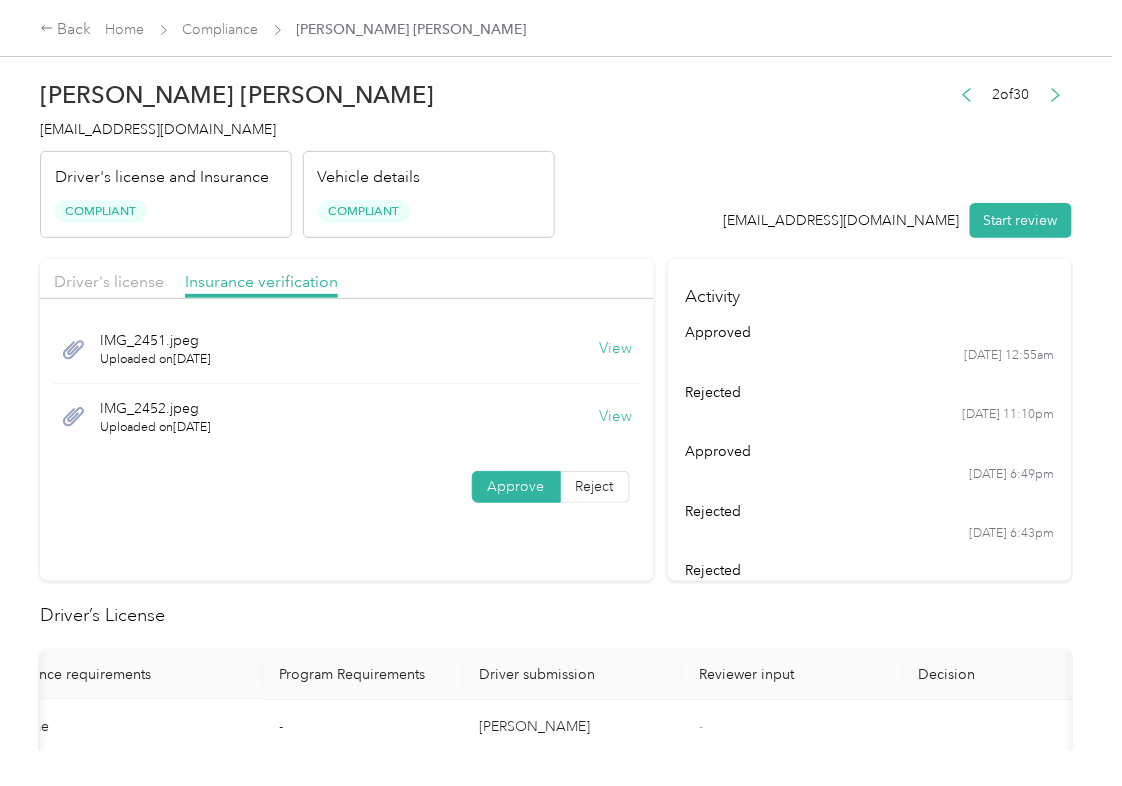 drag, startPoint x: 725, startPoint y: 196, endPoint x: 720, endPoint y: 380, distance: 184.06792 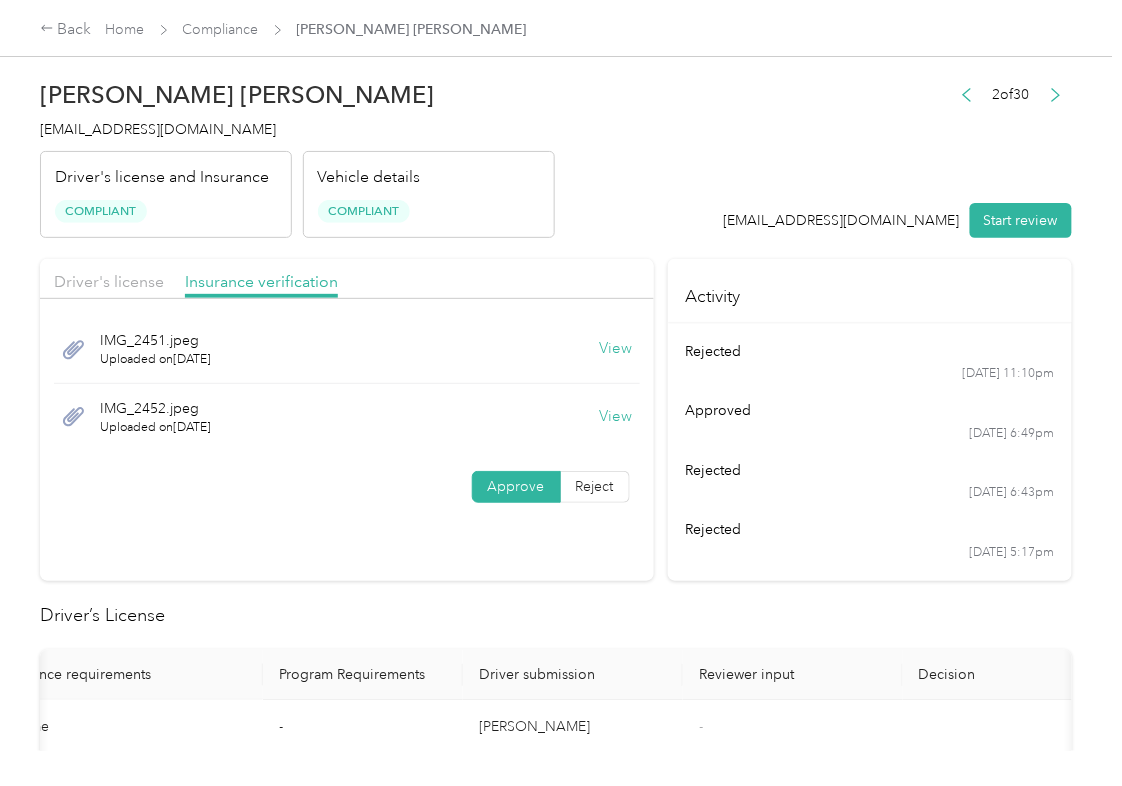 scroll, scrollTop: 45, scrollLeft: 0, axis: vertical 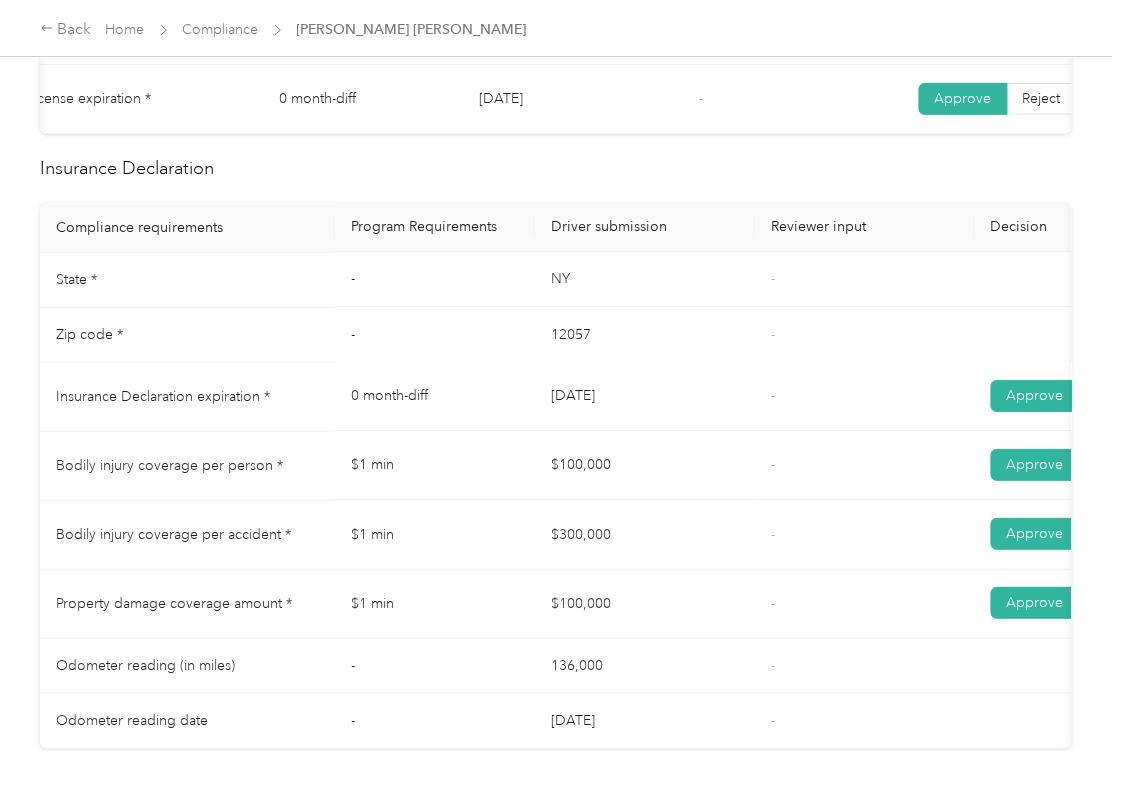 click on "[DATE]" at bounding box center [645, 397] 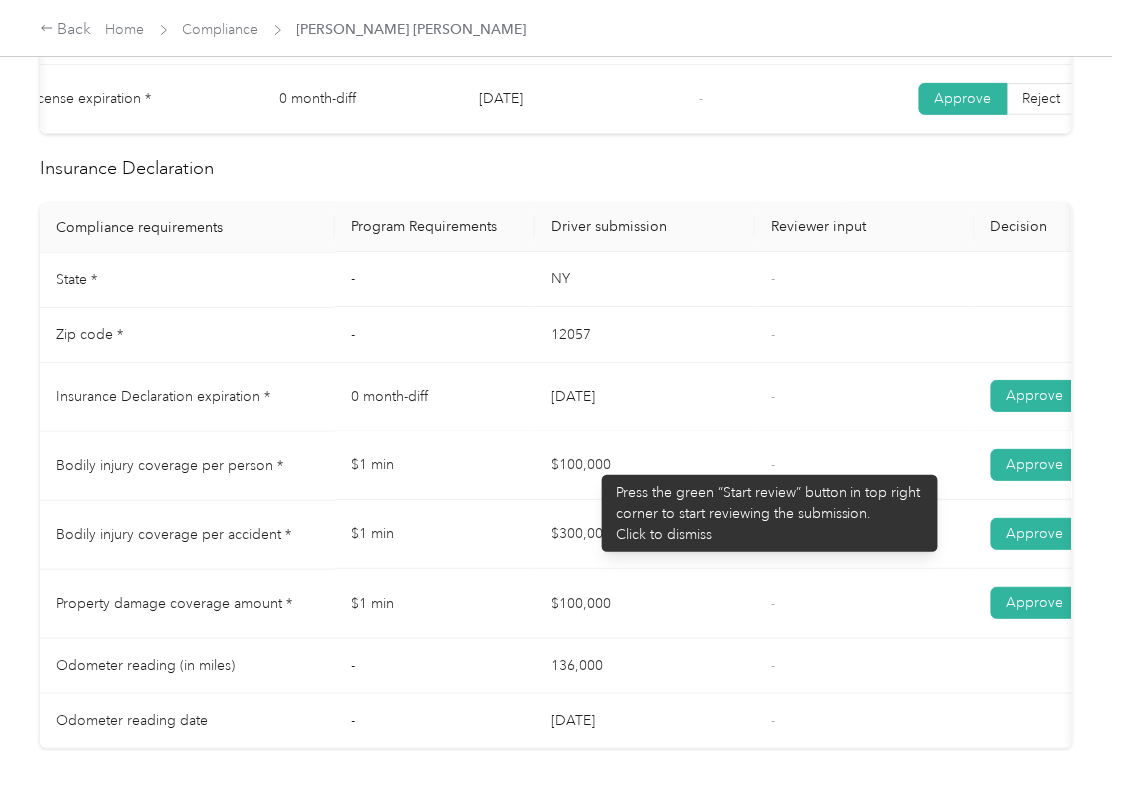 click on "$100,000" at bounding box center [645, 466] 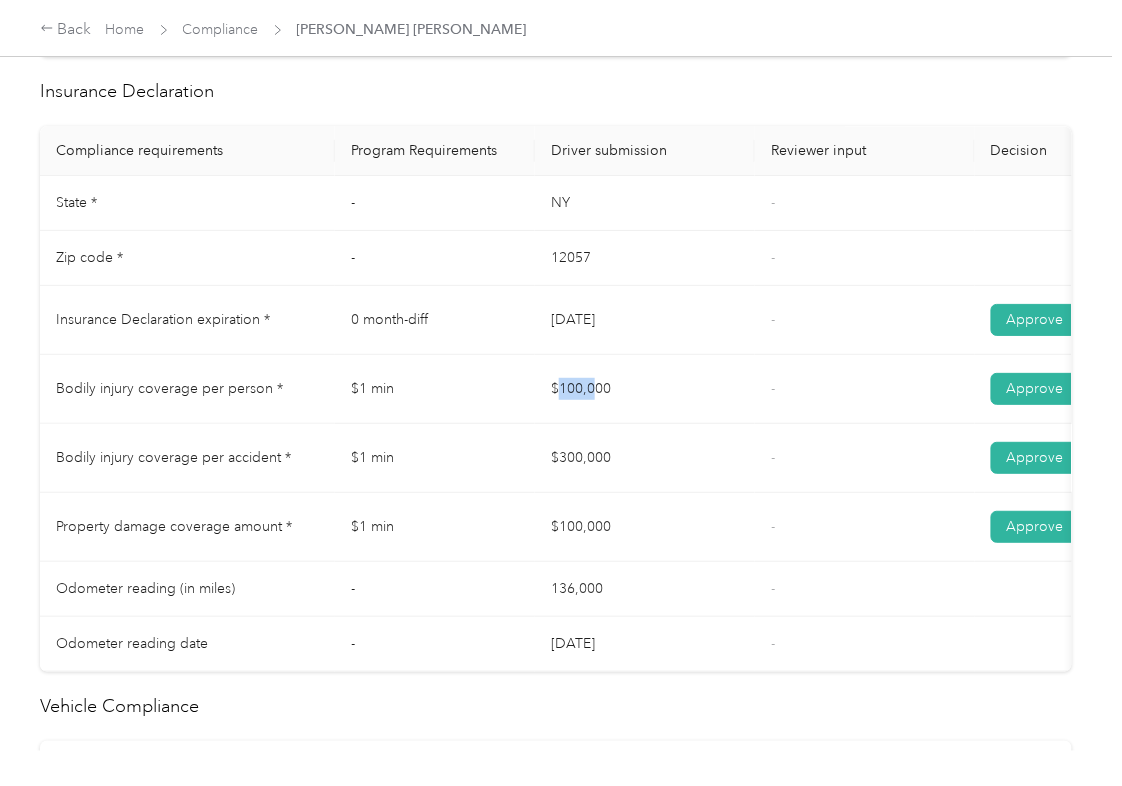 scroll, scrollTop: 933, scrollLeft: 0, axis: vertical 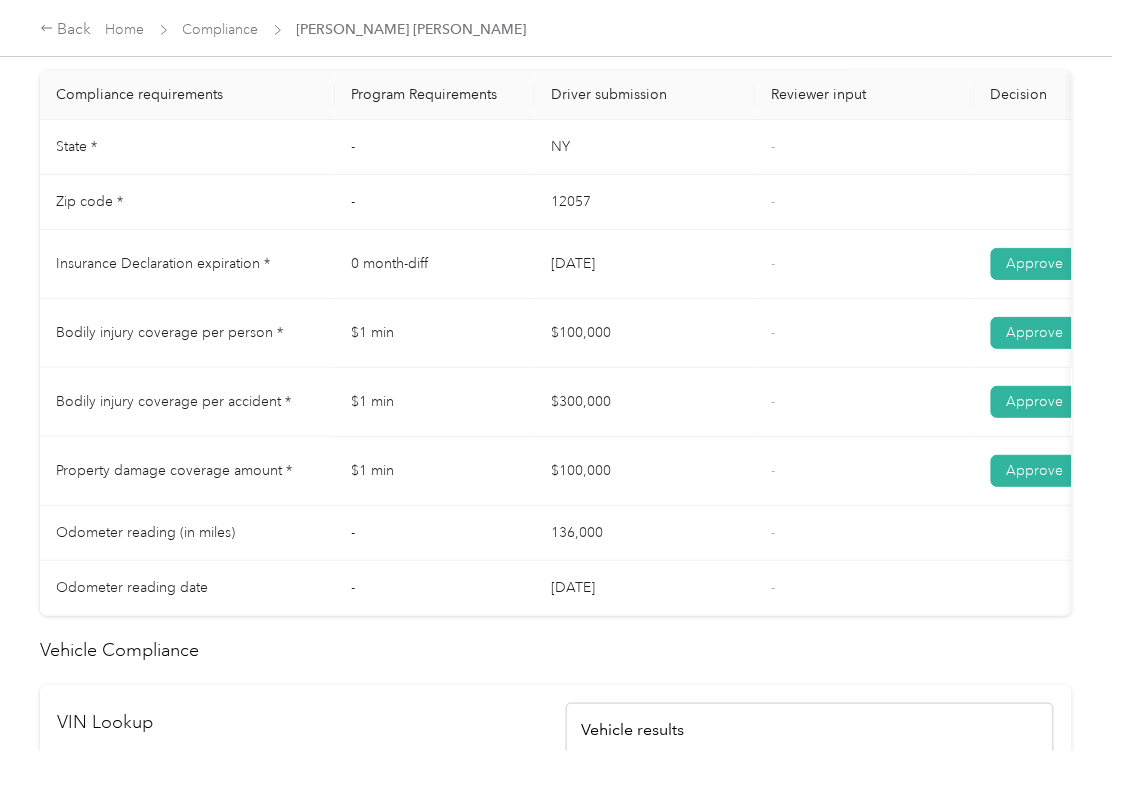 click on "$300,000" at bounding box center [645, 402] 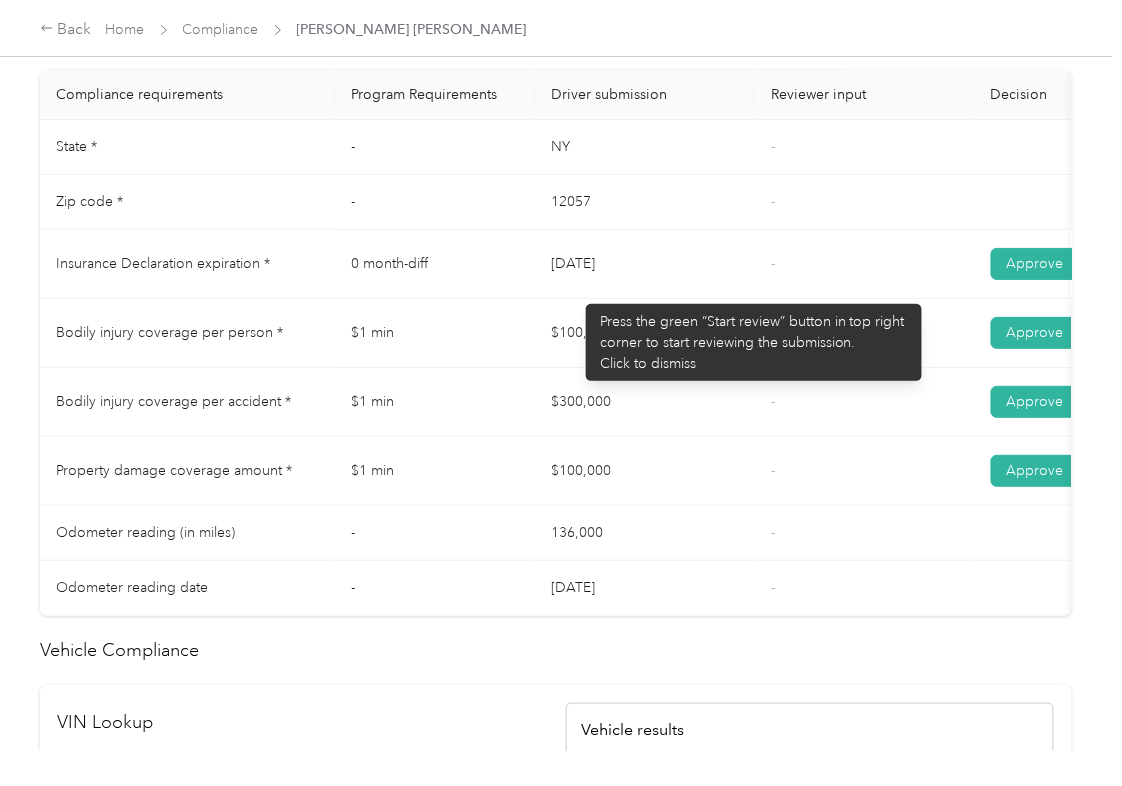 drag, startPoint x: 576, startPoint y: 294, endPoint x: 654, endPoint y: 302, distance: 78.40918 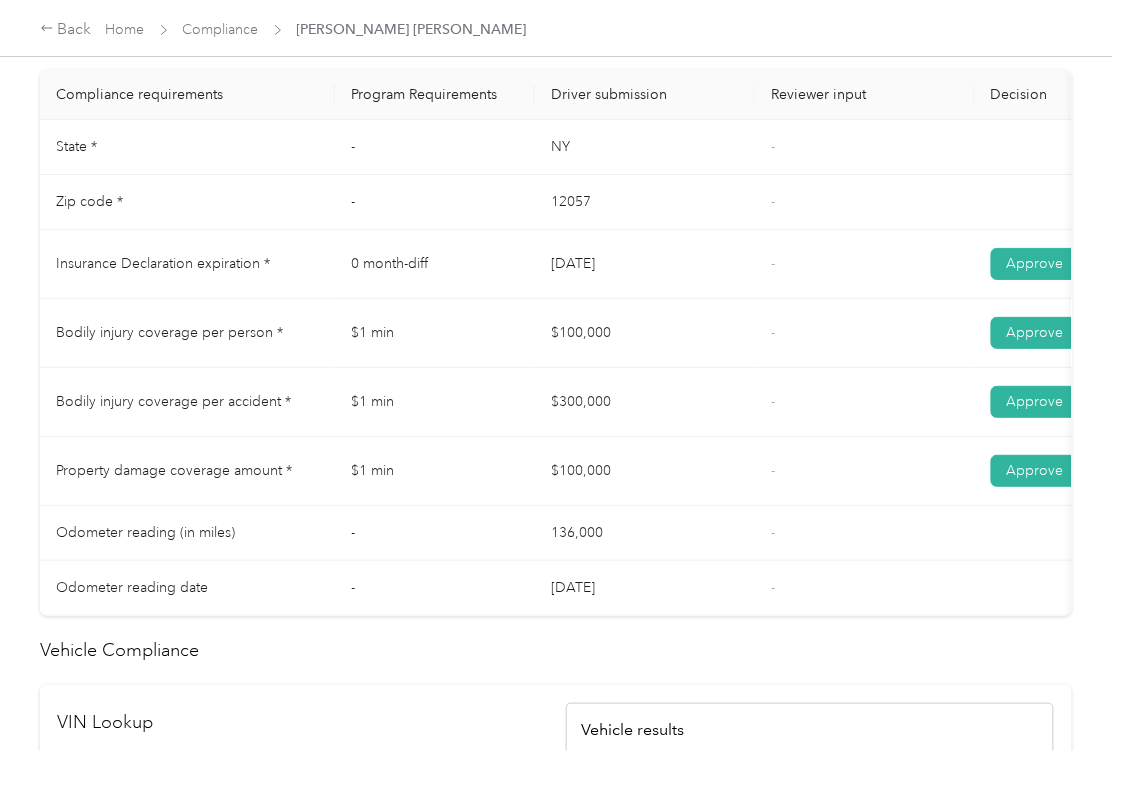 drag, startPoint x: 572, startPoint y: 353, endPoint x: 624, endPoint y: 350, distance: 52.086468 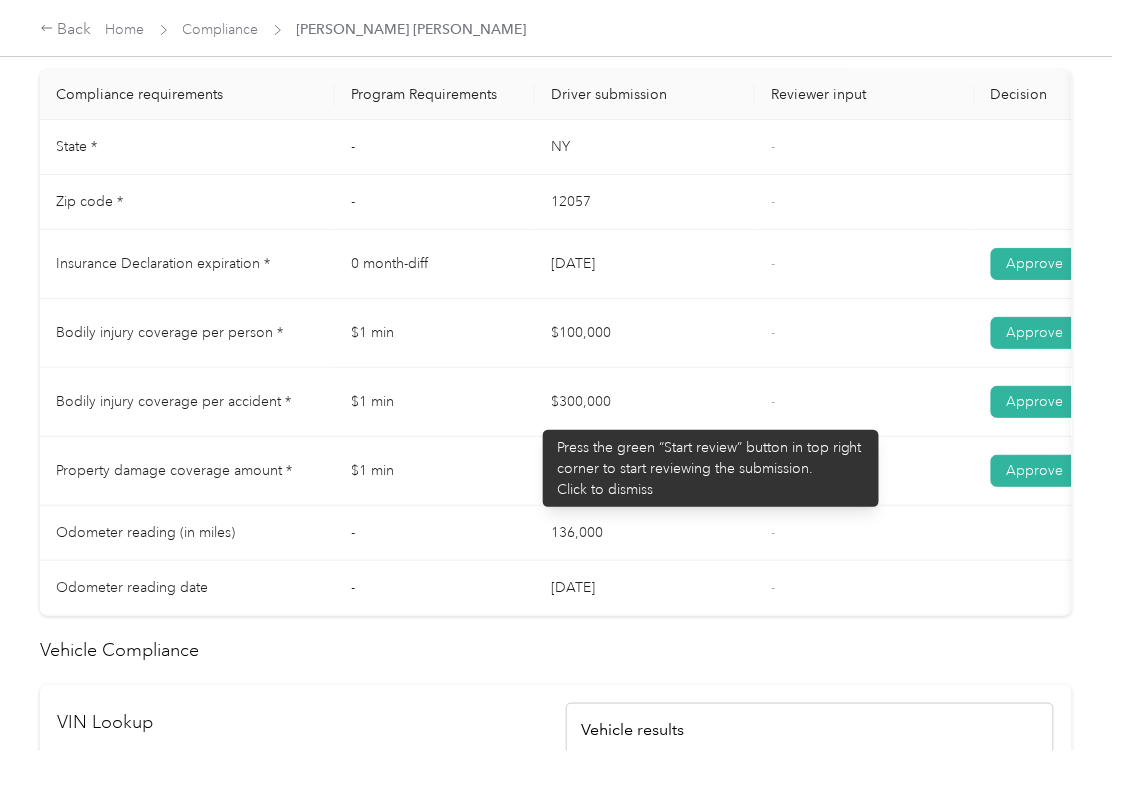 drag, startPoint x: 533, startPoint y: 420, endPoint x: 506, endPoint y: 482, distance: 67.62396 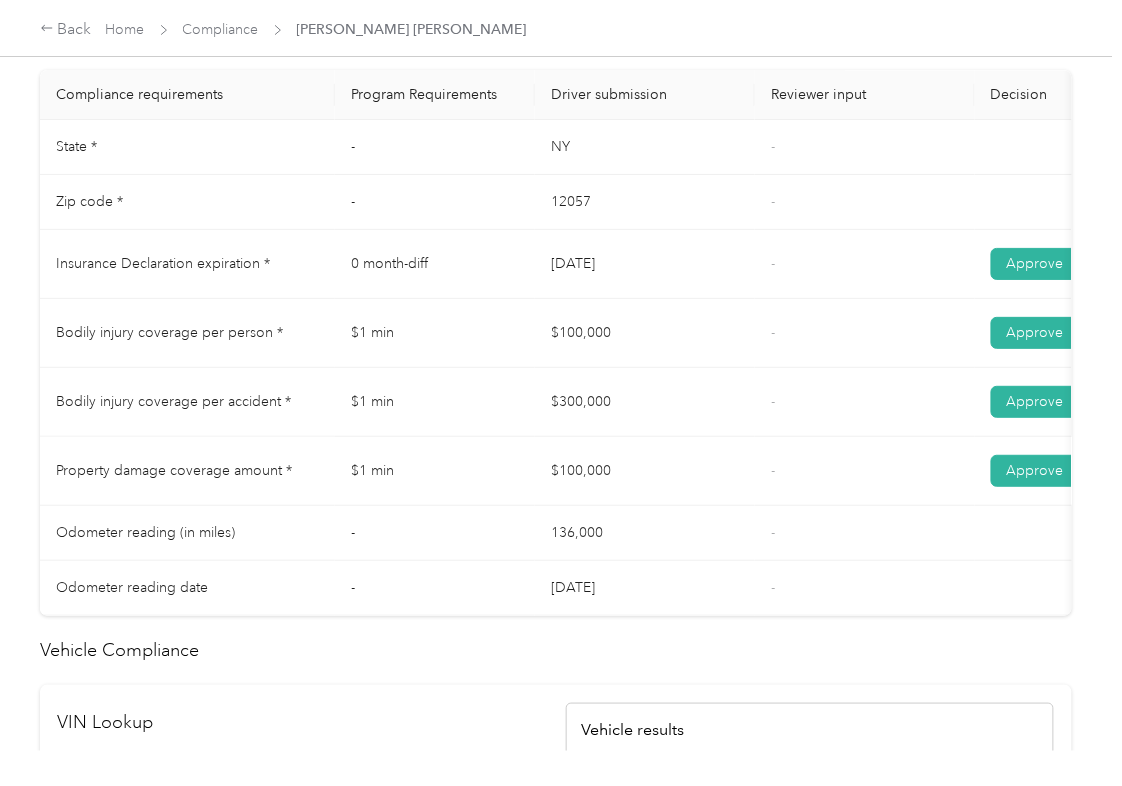 drag, startPoint x: 638, startPoint y: 497, endPoint x: 697, endPoint y: 493, distance: 59.135437 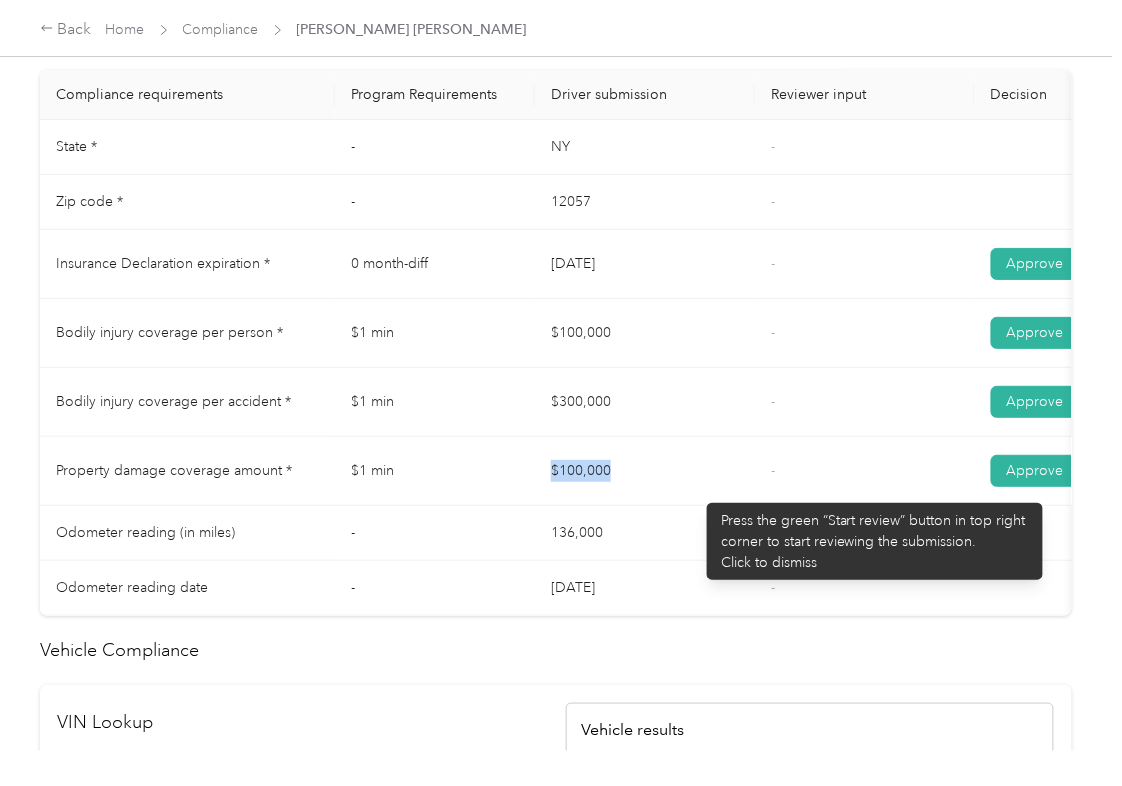 click on "$100,000" at bounding box center [645, 471] 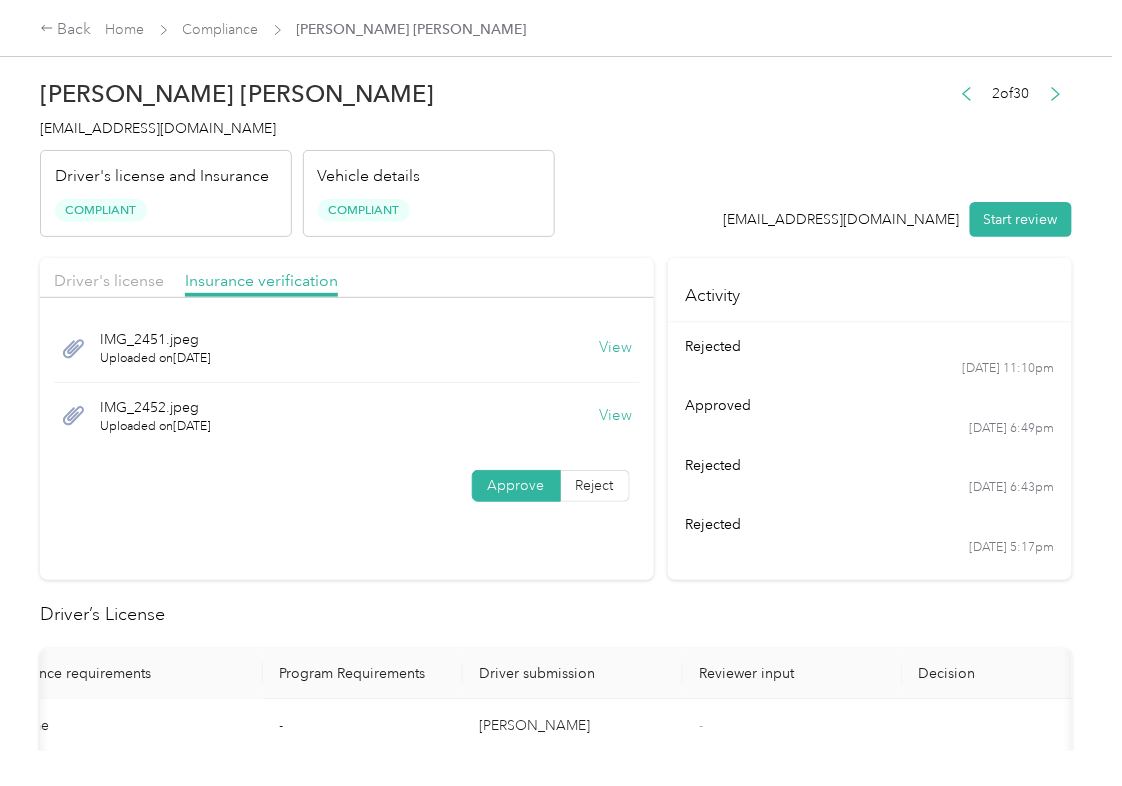 scroll, scrollTop: 0, scrollLeft: 0, axis: both 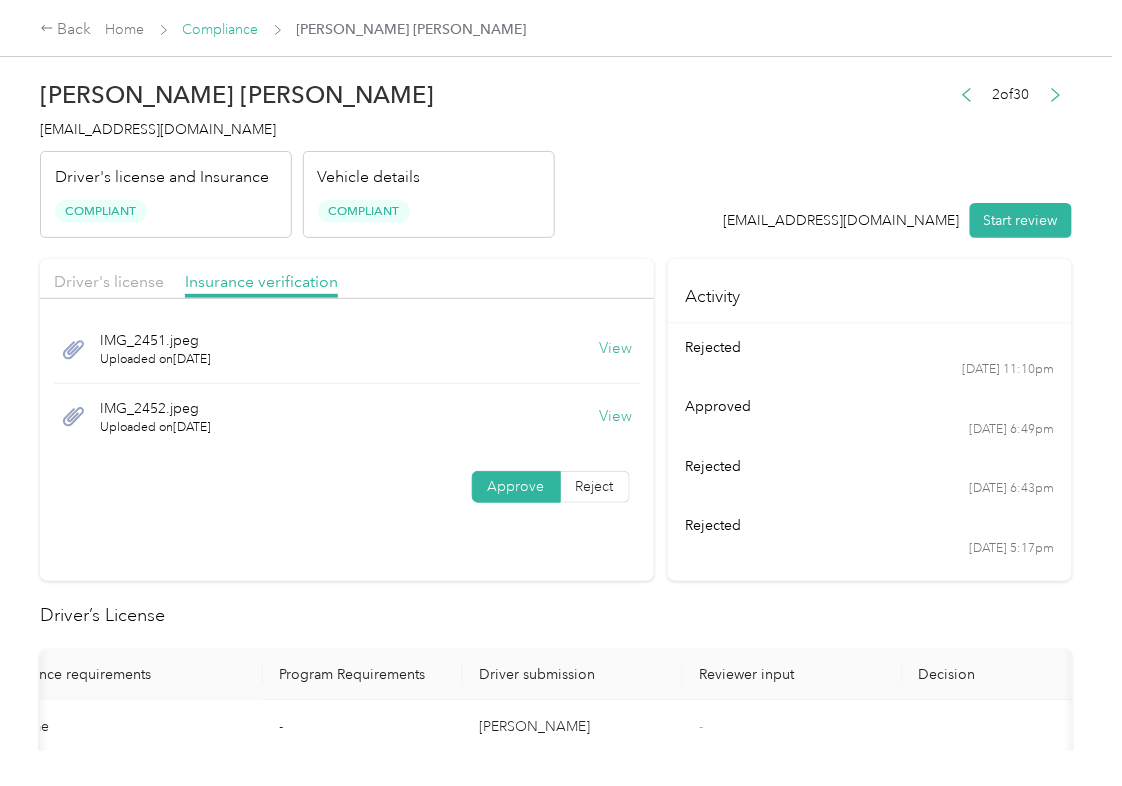 click on "Compliance" at bounding box center (221, 29) 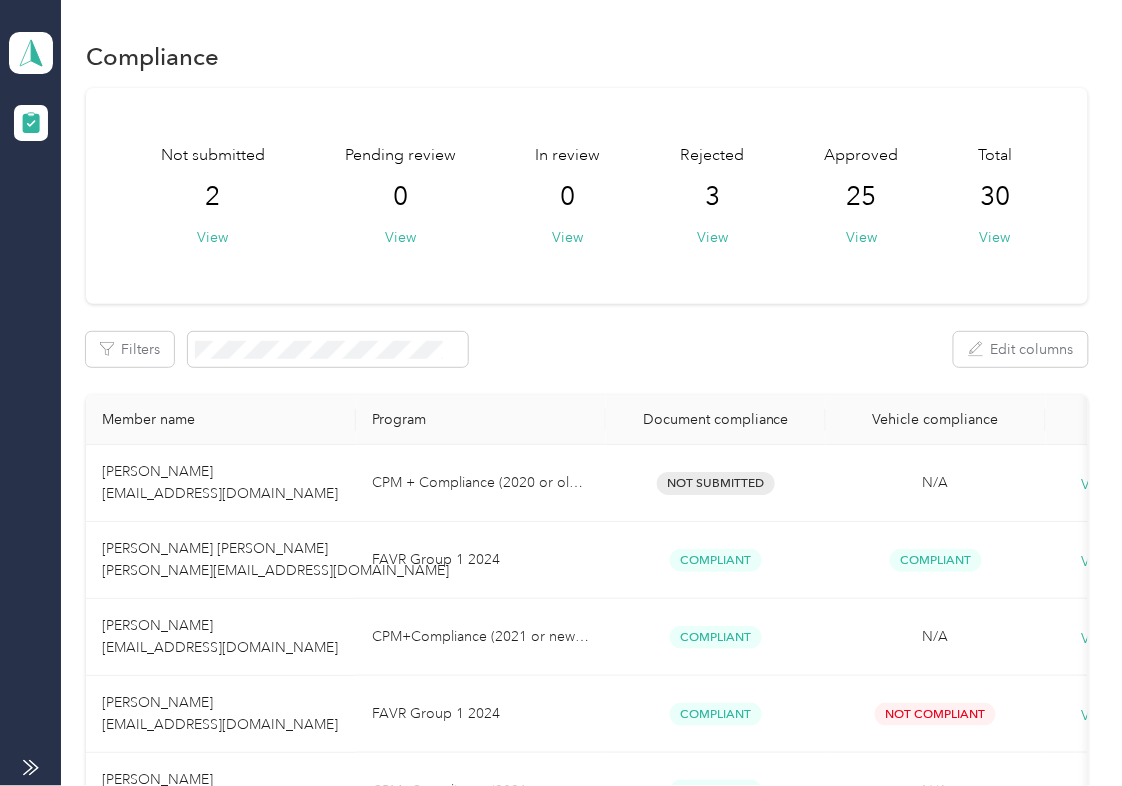 click on "Filters Edit columns" at bounding box center (587, 349) 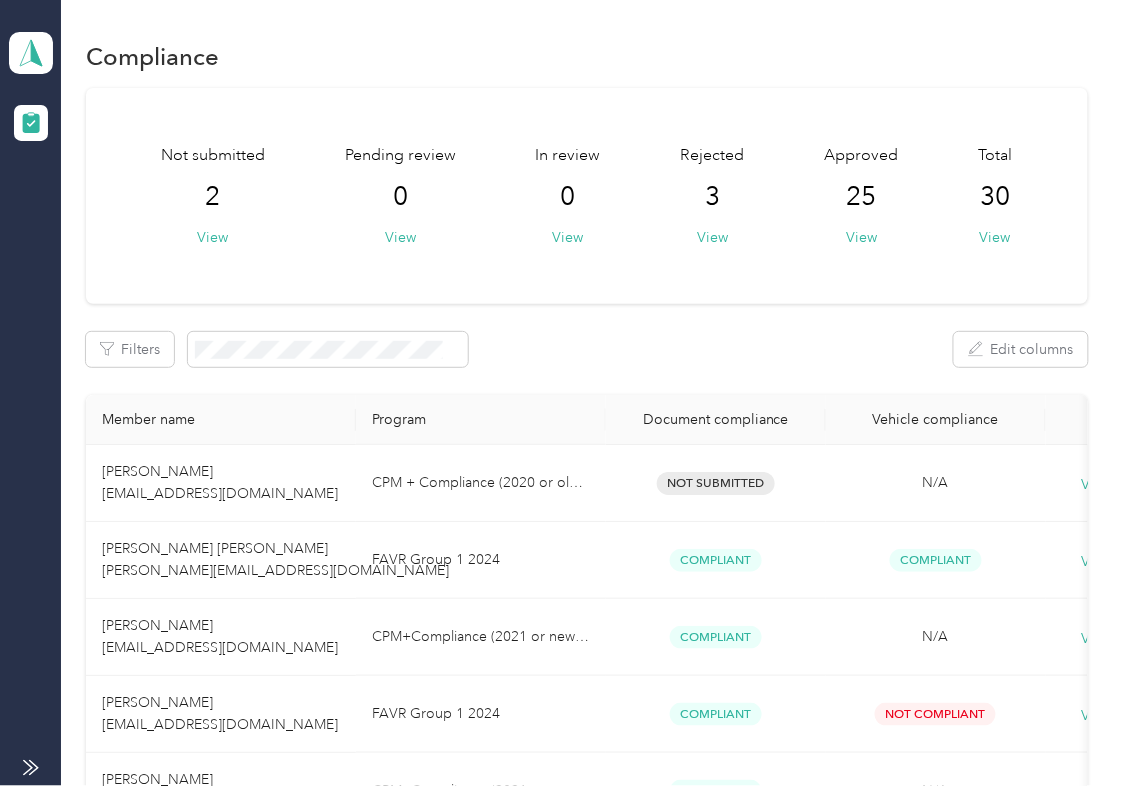 drag, startPoint x: 20, startPoint y: 42, endPoint x: 69, endPoint y: 68, distance: 55.470715 